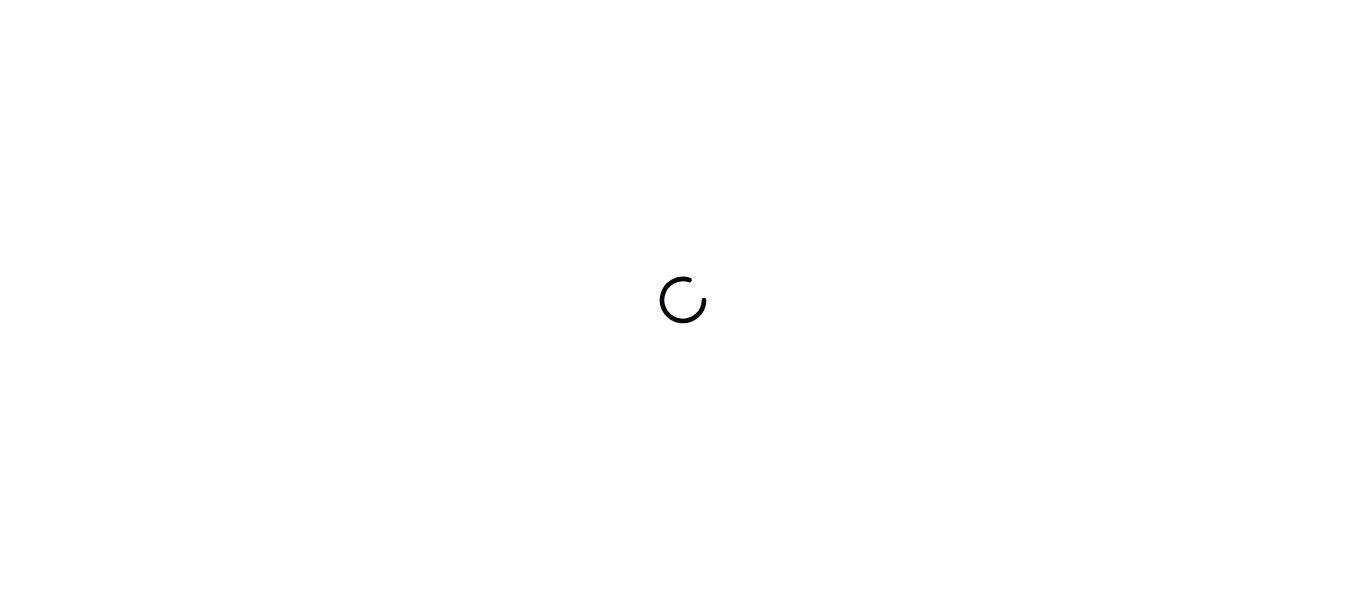 scroll, scrollTop: 0, scrollLeft: 0, axis: both 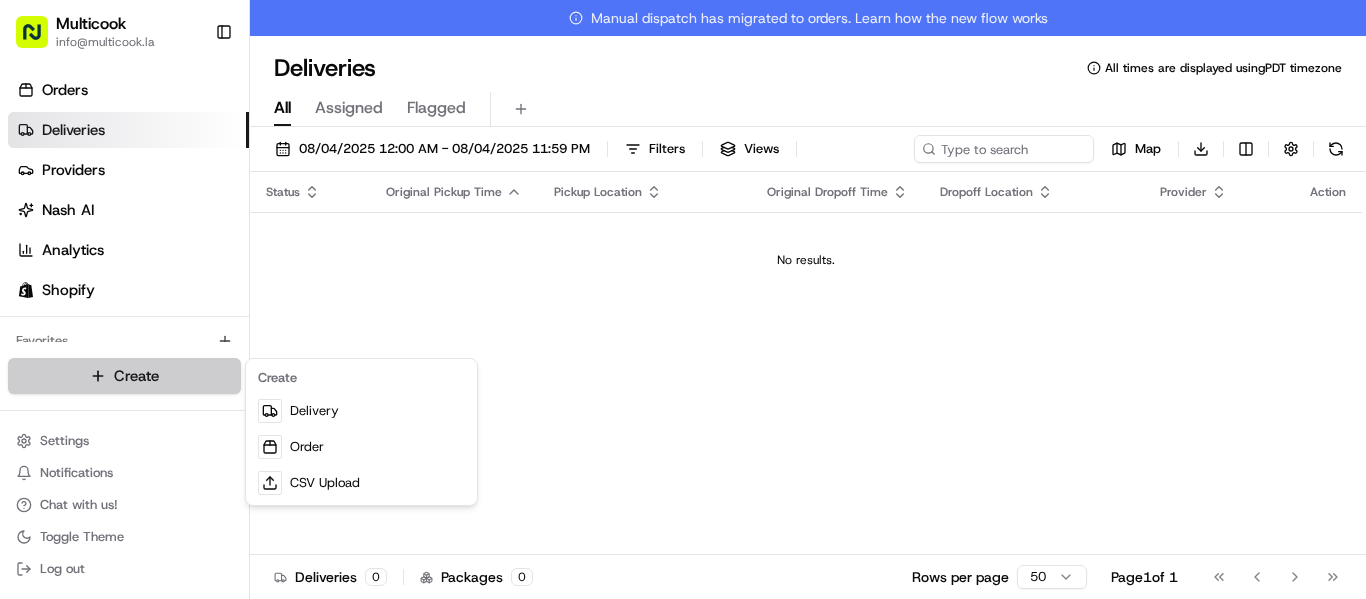 click on "[EMAIL]" at bounding box center (683, 299) 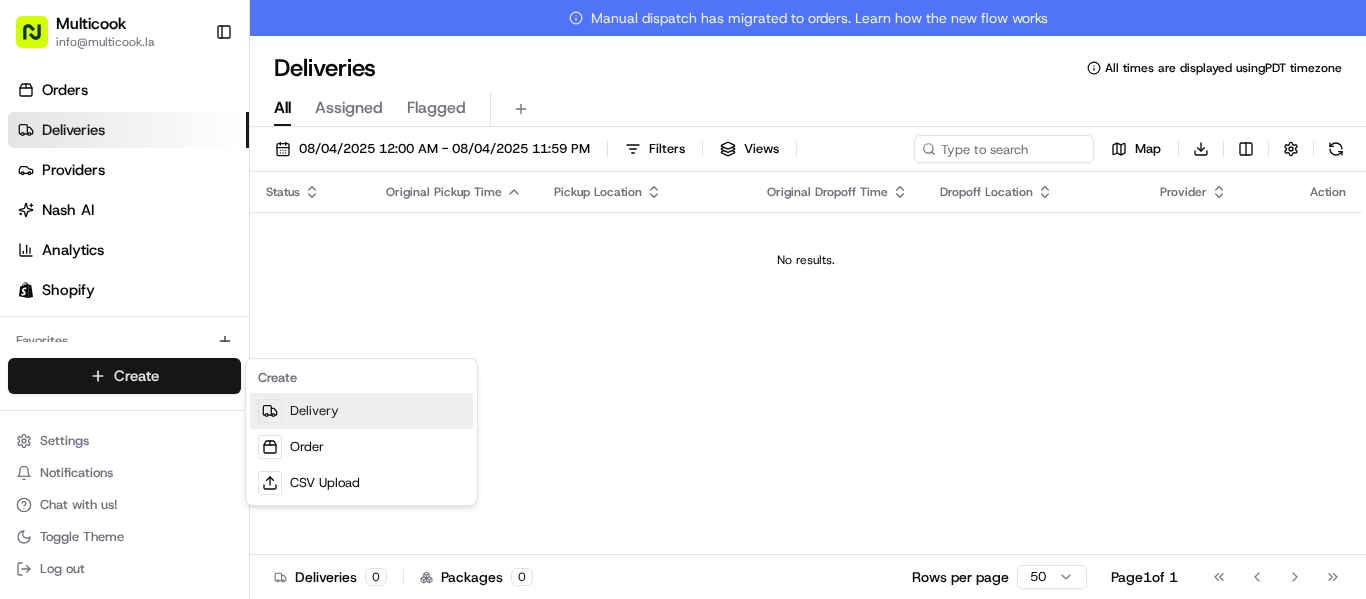 click on "Delivery" at bounding box center [361, 411] 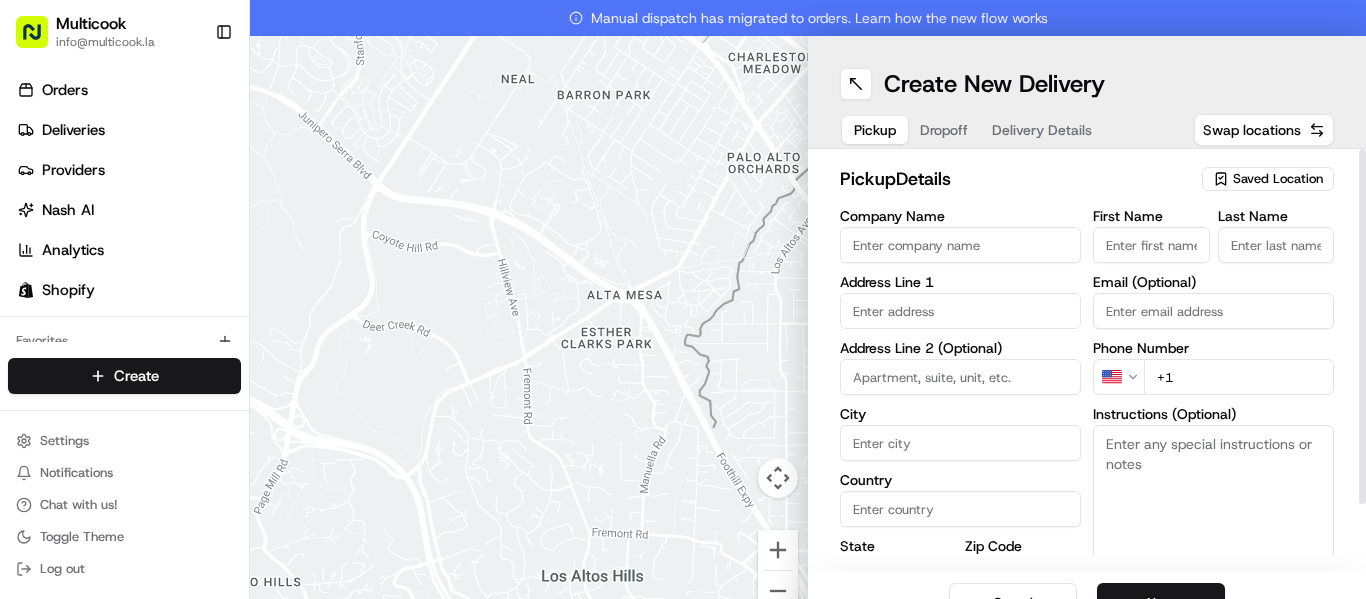 click on "First Name" at bounding box center (1151, 245) 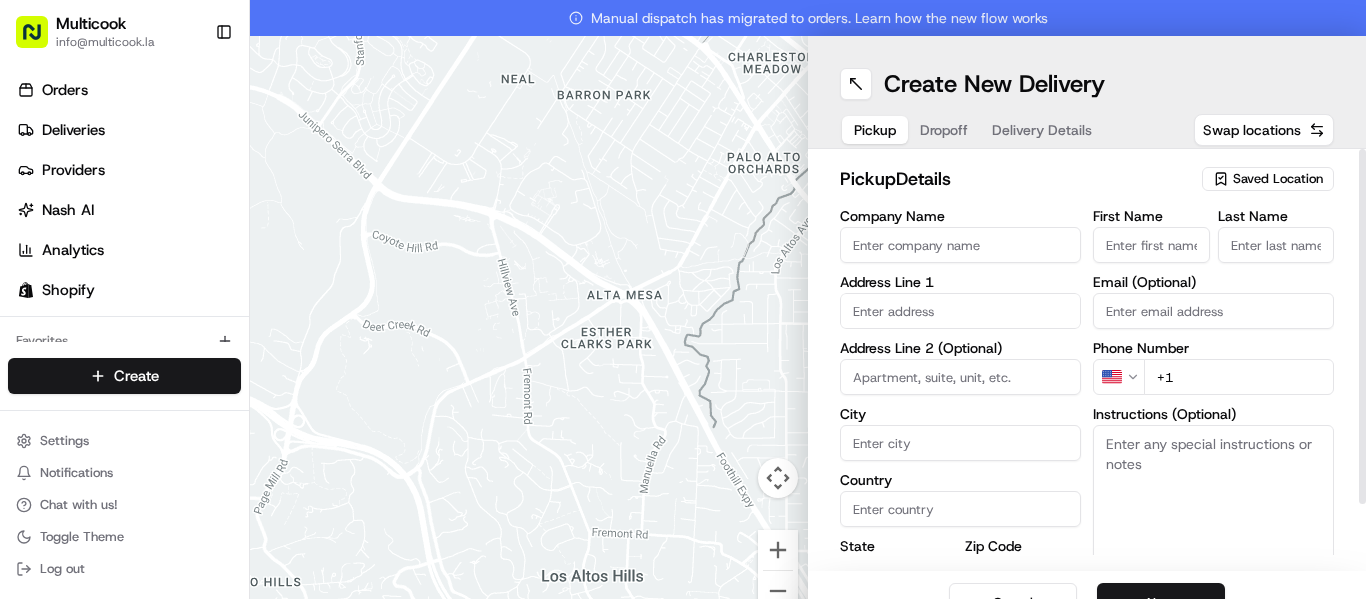 click on "Saved Location" at bounding box center (1278, 179) 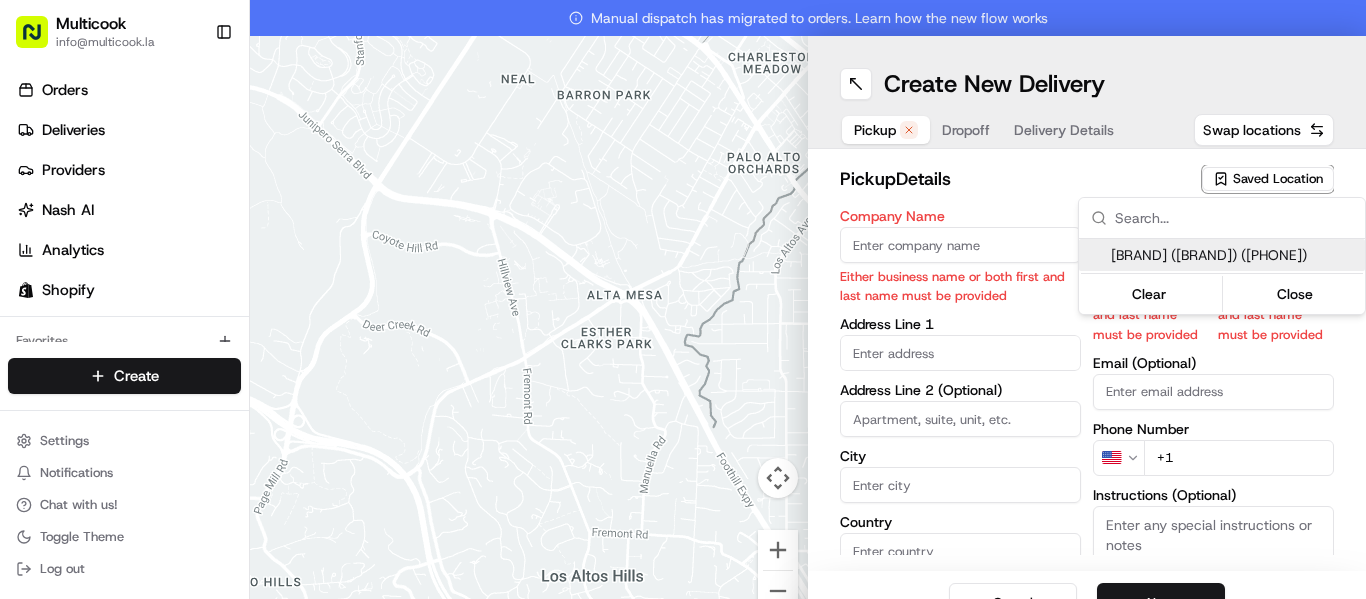 click on "[BRAND] ([BRAND]) ([PHONE])" at bounding box center [1234, 255] 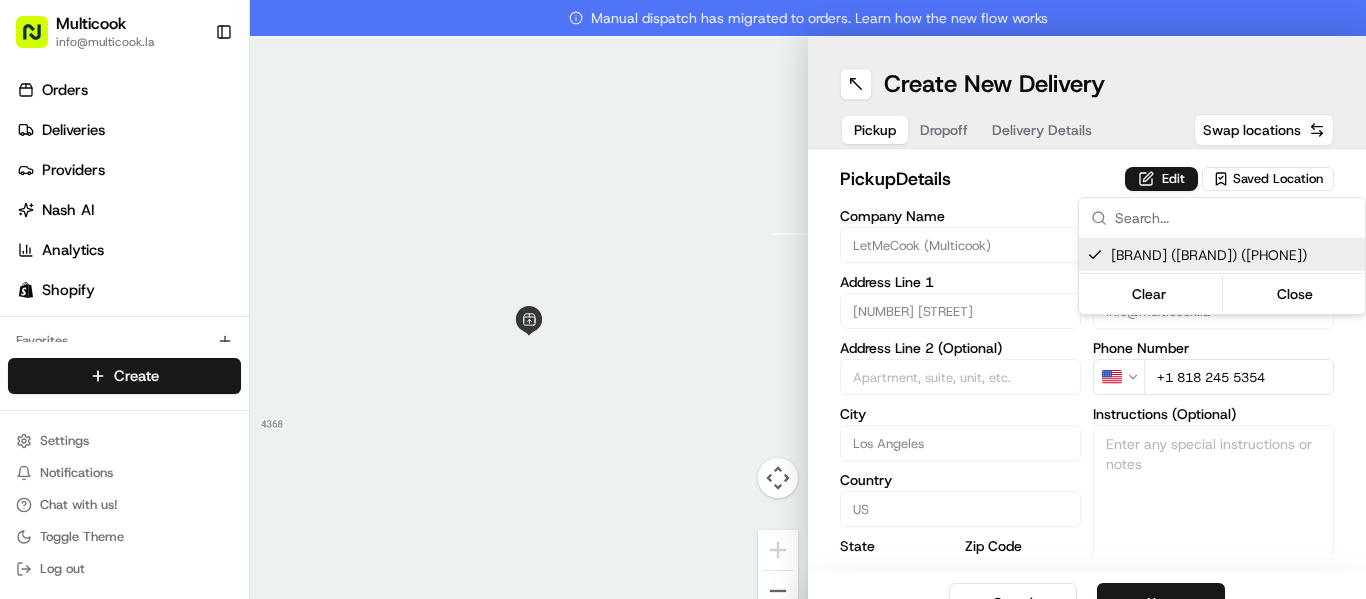 click on "[NUMBER] [STREET], [CITY], [STATE]" at bounding box center [683, 299] 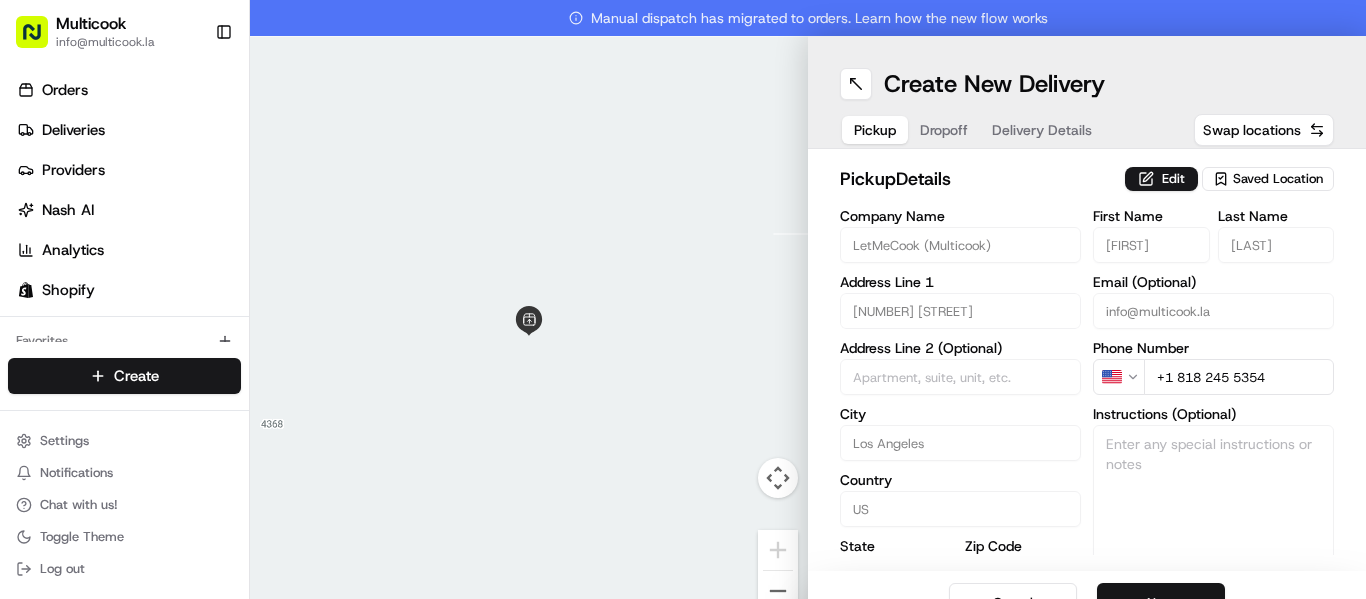 click on "Next" at bounding box center (1161, 603) 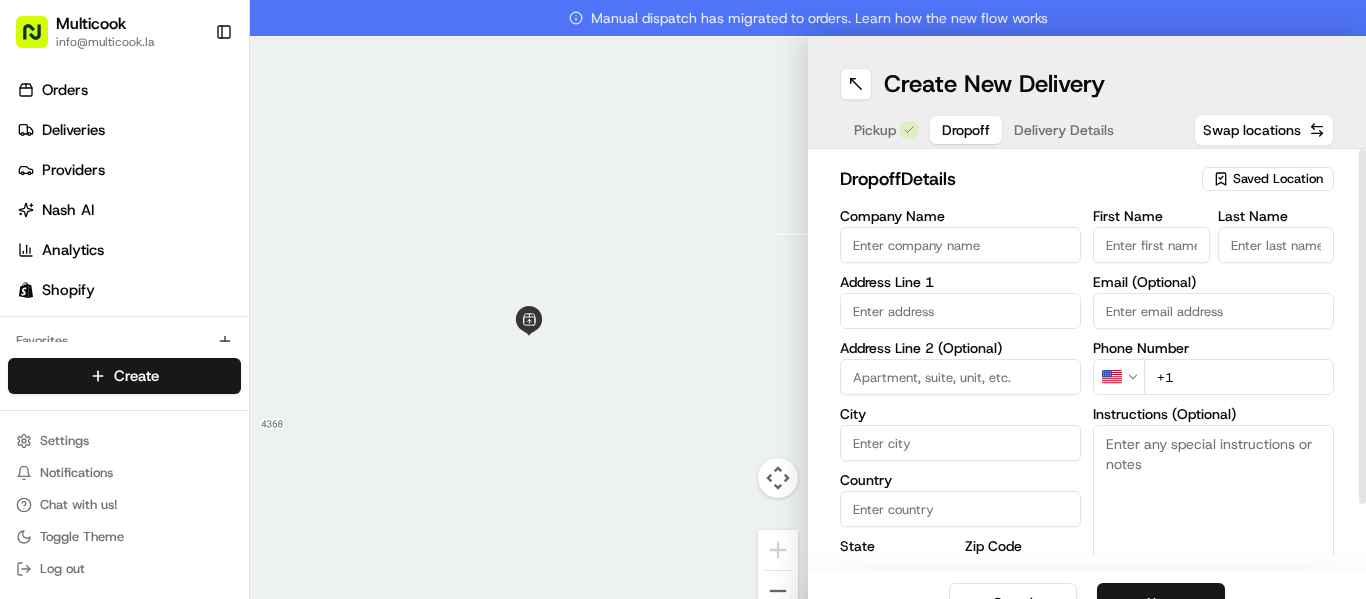 click on "First Name" at bounding box center (1151, 245) 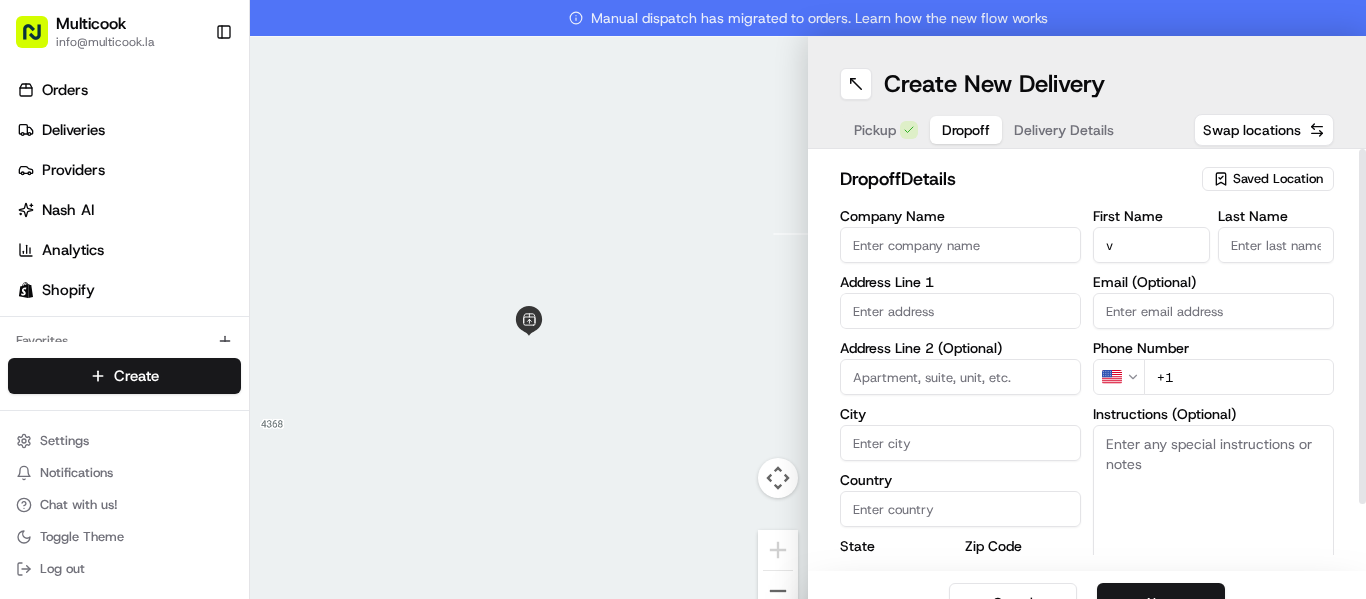 type on "v" 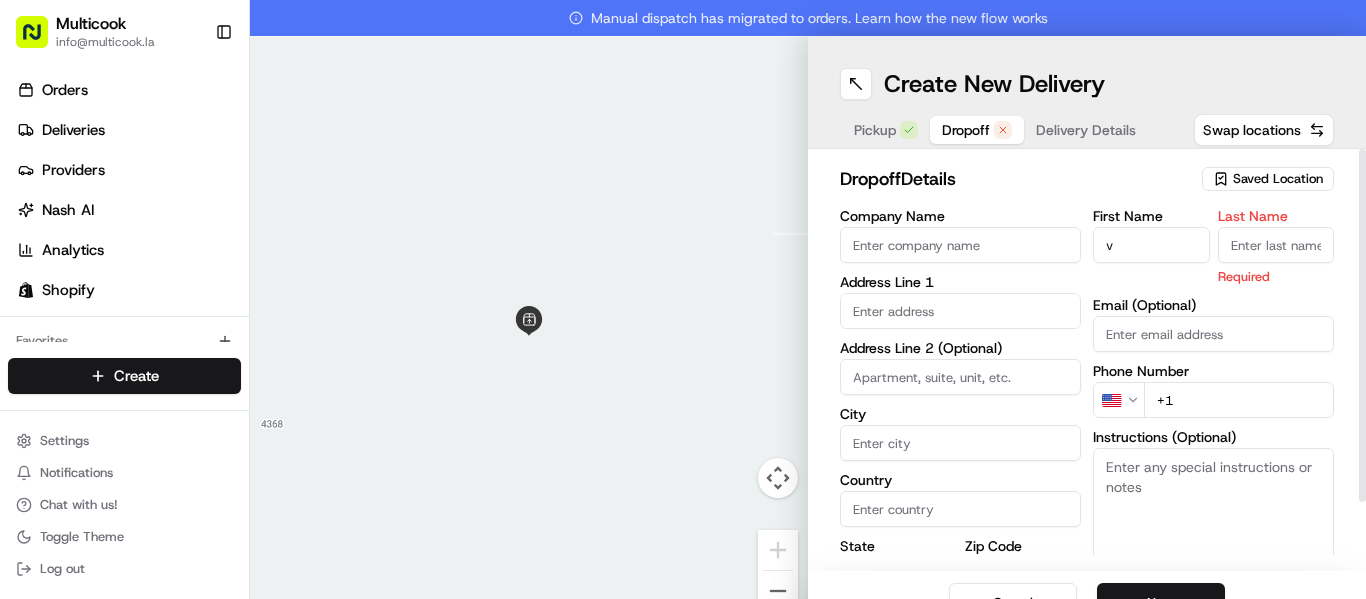 click on "Last Name" at bounding box center (1276, 245) 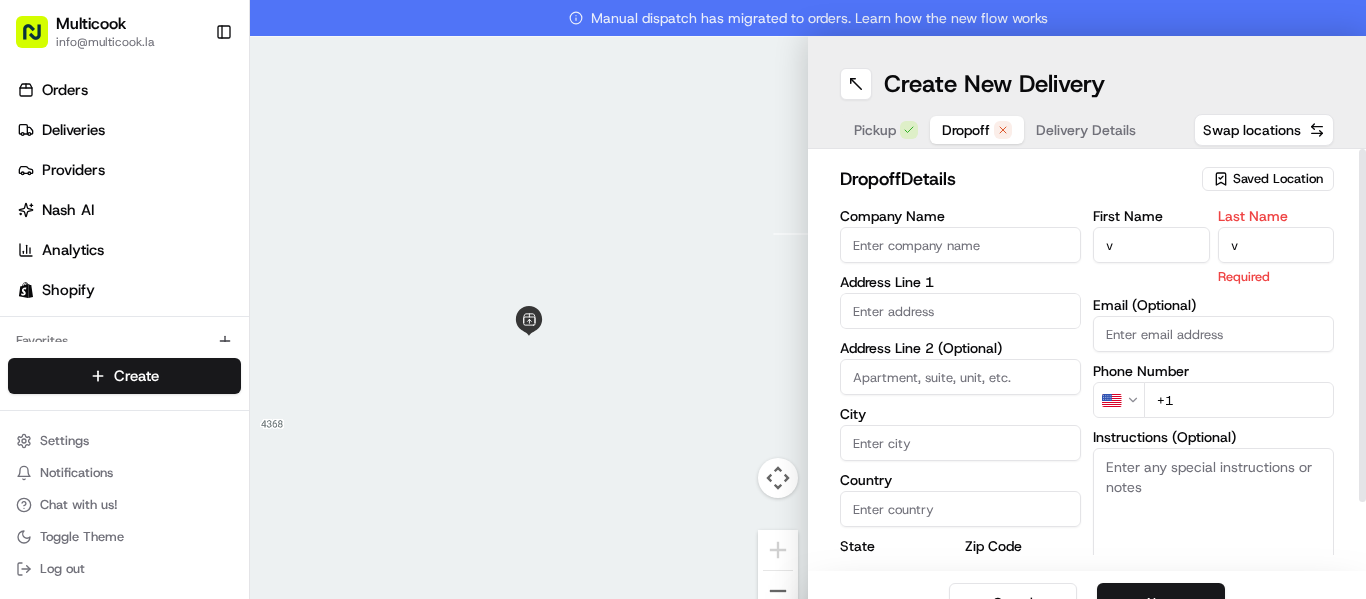 type on "v" 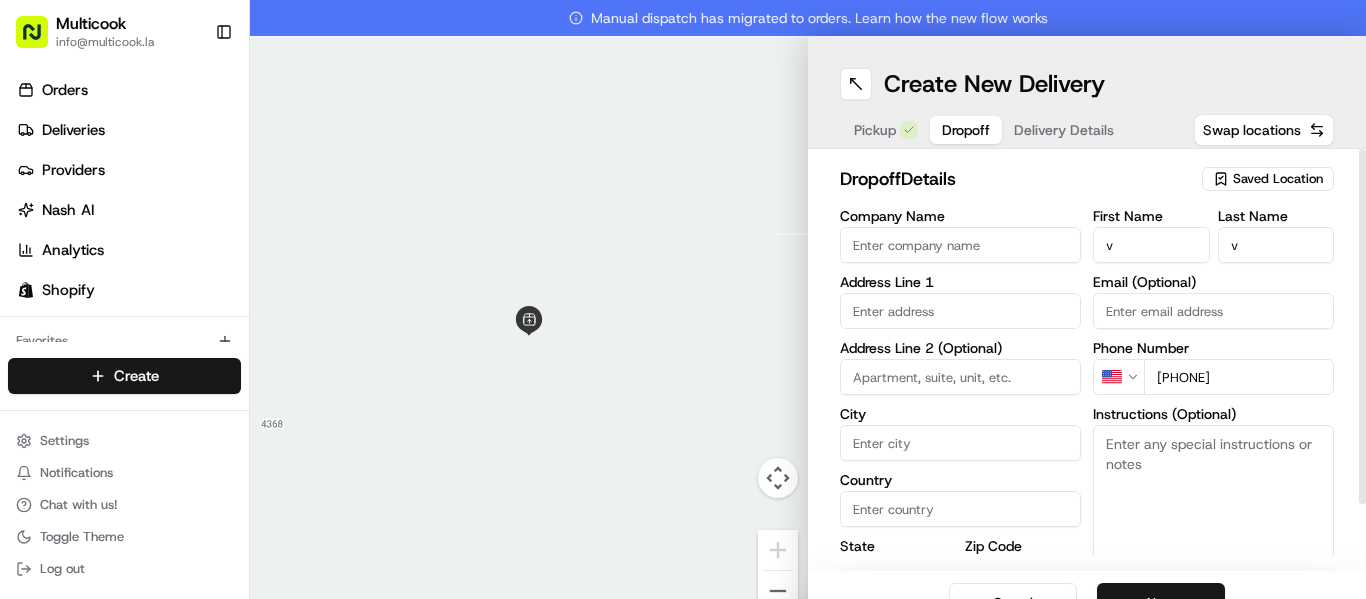 type on "[PHONE]" 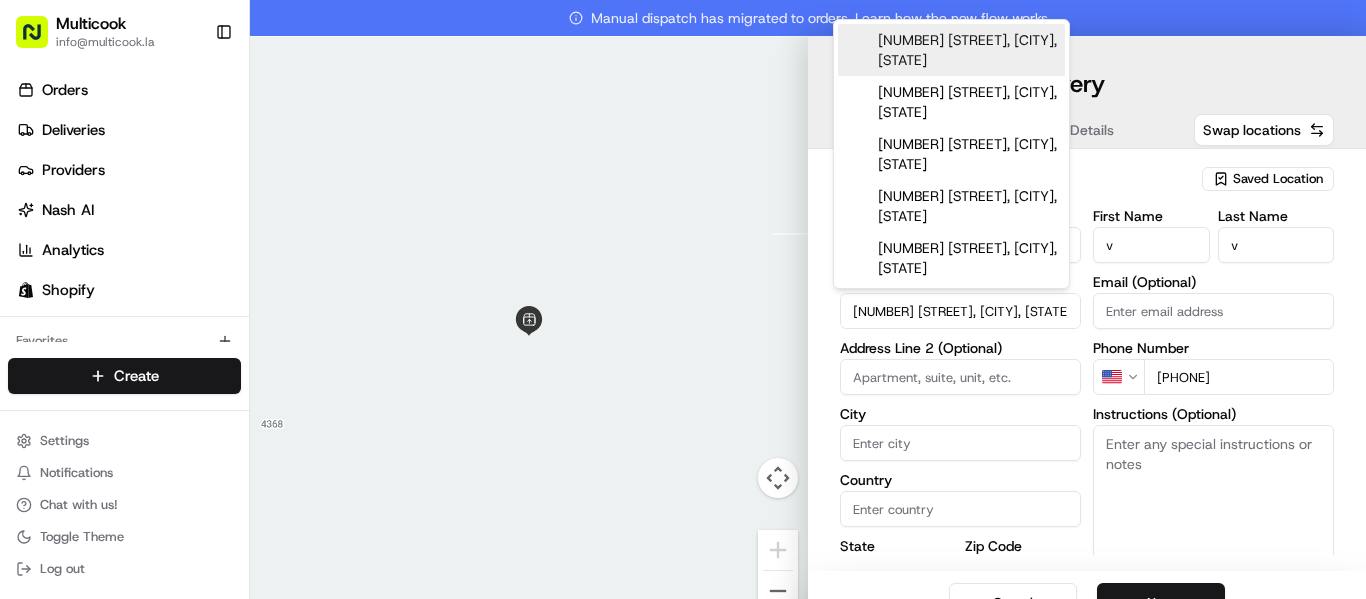 click on "[NUMBER] [STREET], [CITY], [STATE]" at bounding box center [951, 50] 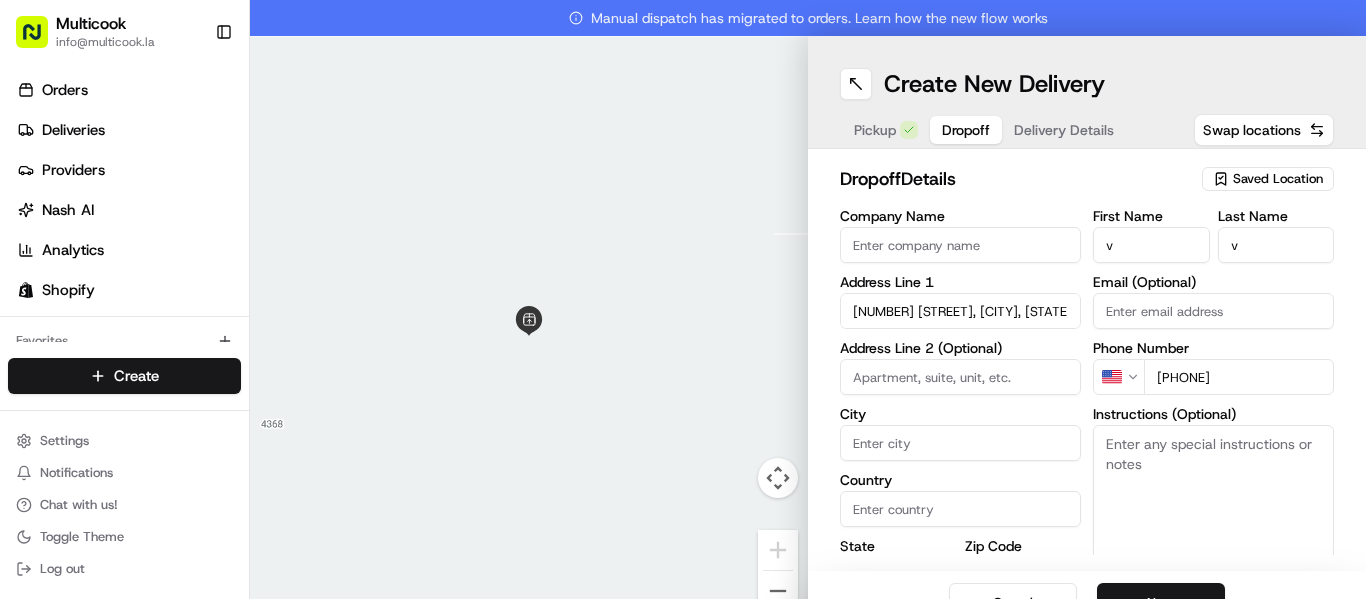 type on "[NUMBER] [STREET], [CITY], [STATE]" 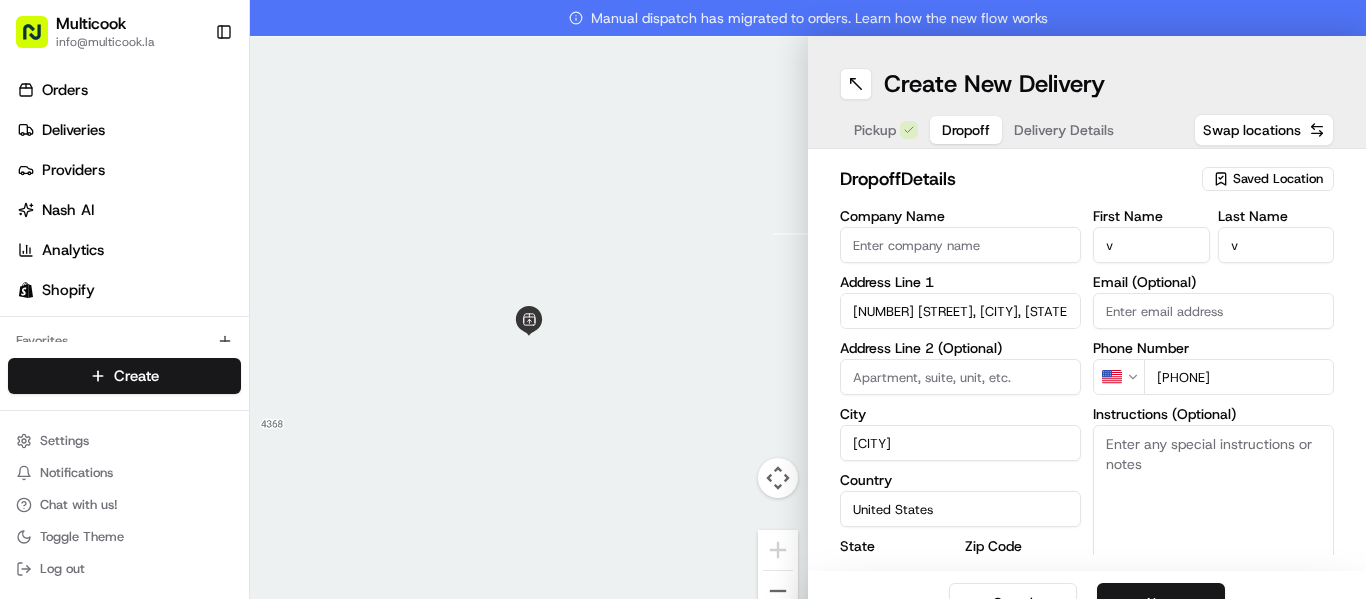 type on "[NUMBER] [STREET]" 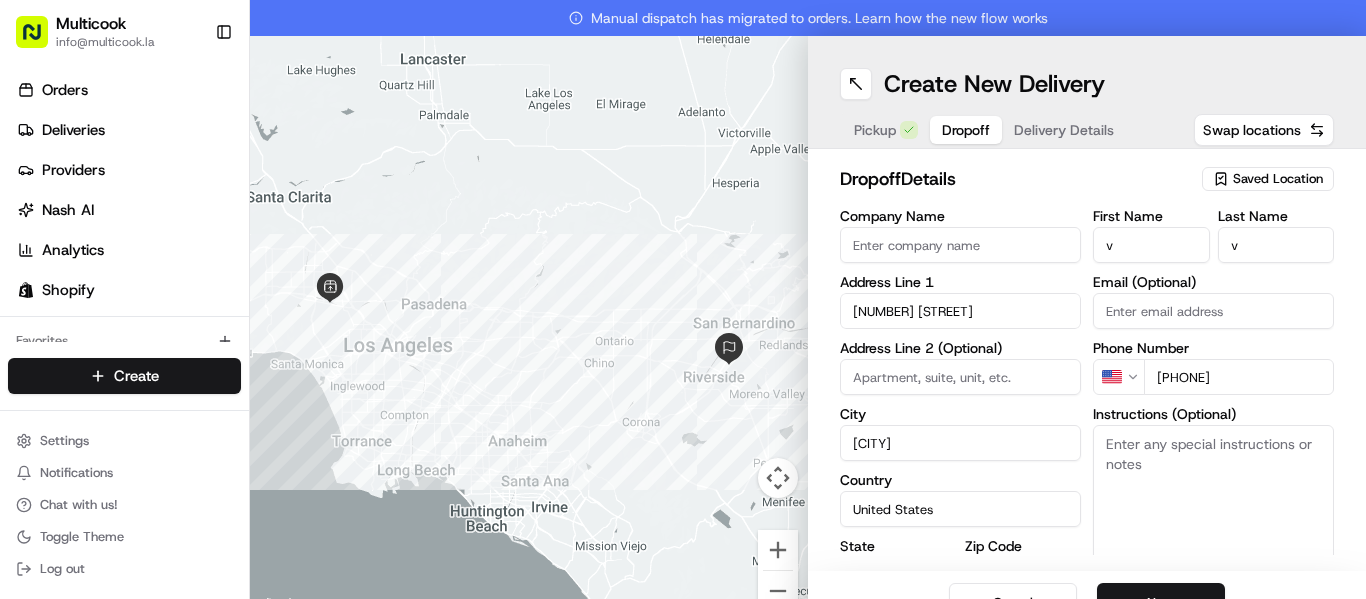 click on "Cancel Next" at bounding box center (1087, 603) 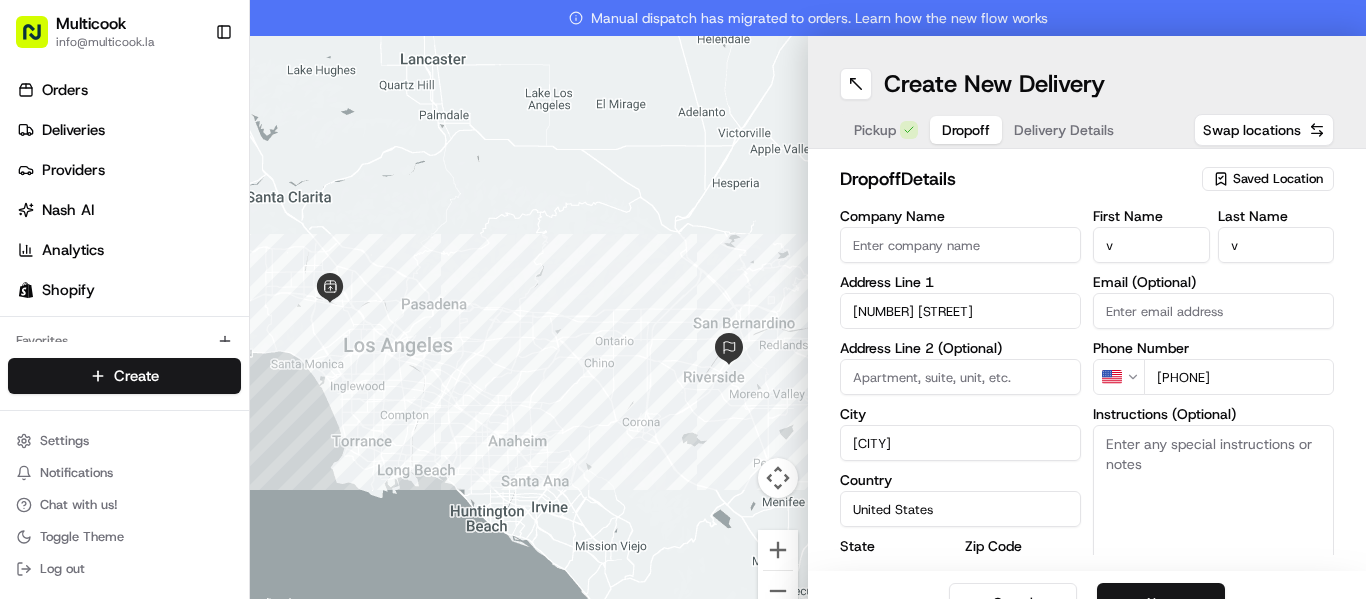 click on "Next" at bounding box center (1161, 603) 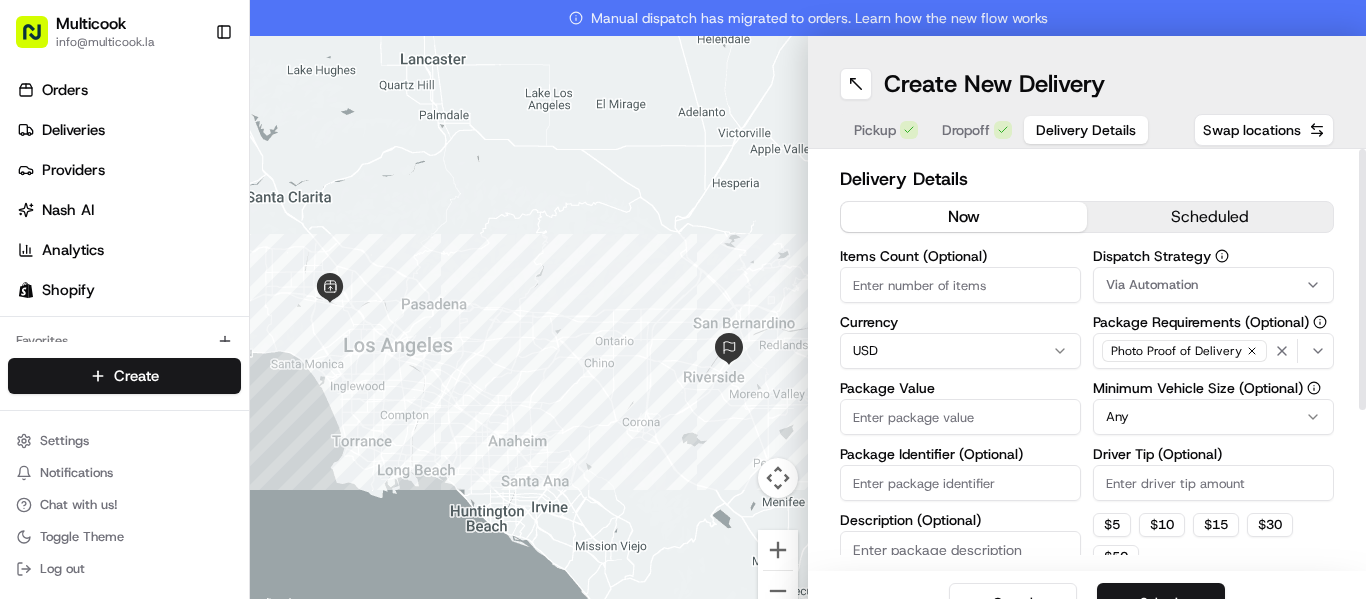 click on "Items Count (Optional)" at bounding box center [960, 285] 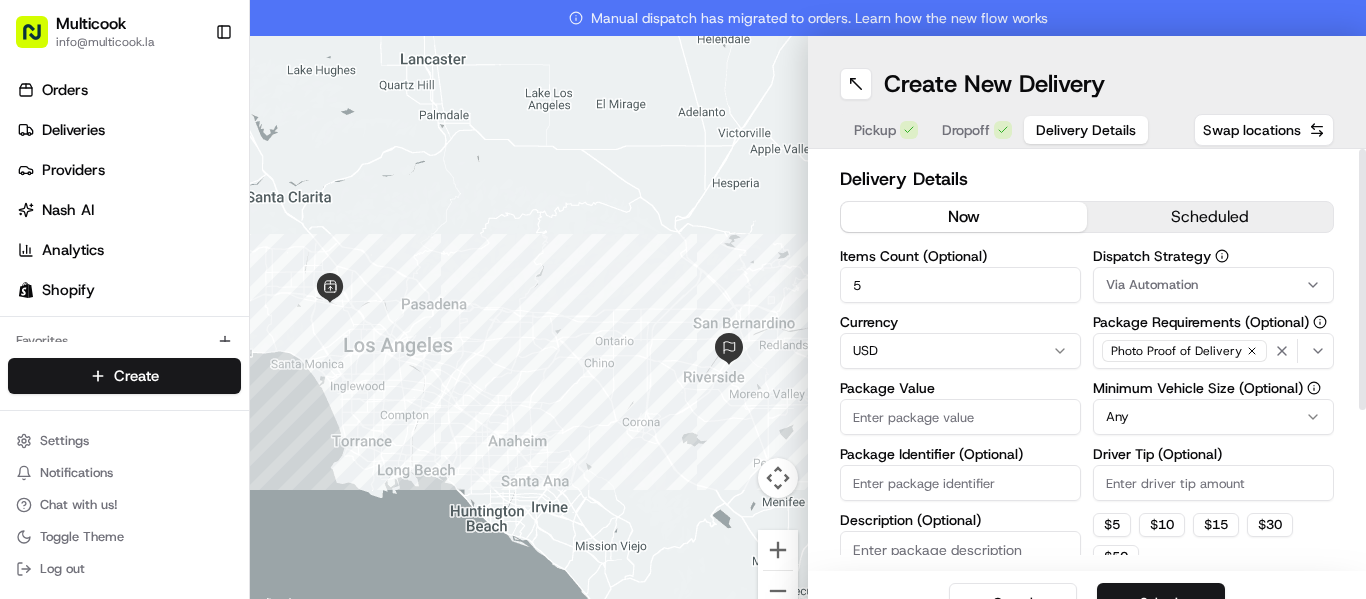 type on "5" 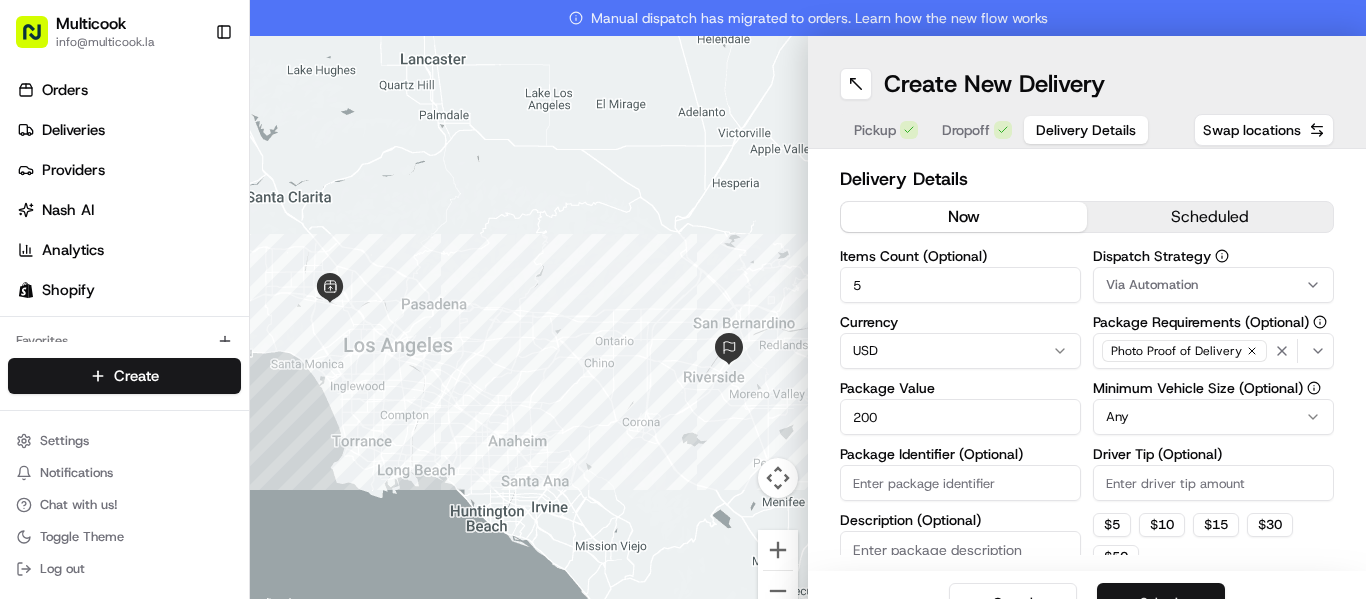 type on "200" 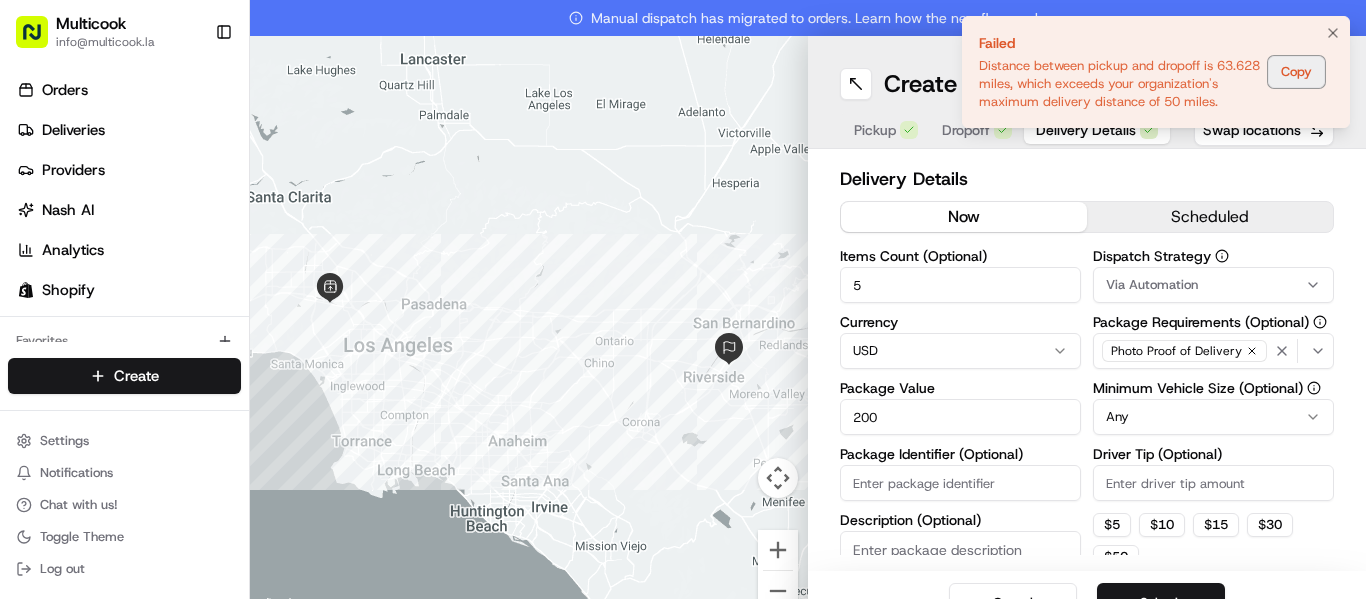 click on "Copy" at bounding box center (1296, 72) 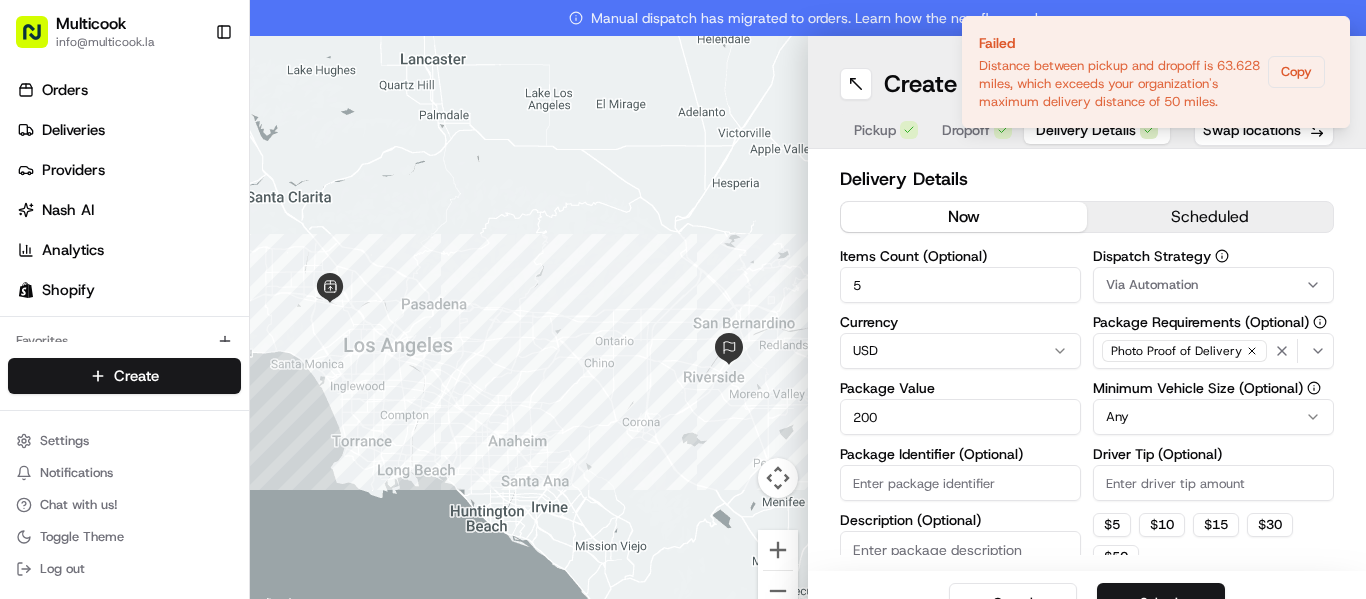 click on "Failed Distance between pickup and dropoff is 63.628 miles, which exceeds your organization's maximum delivery distance of 50 miles. Copy" at bounding box center (1156, 72) 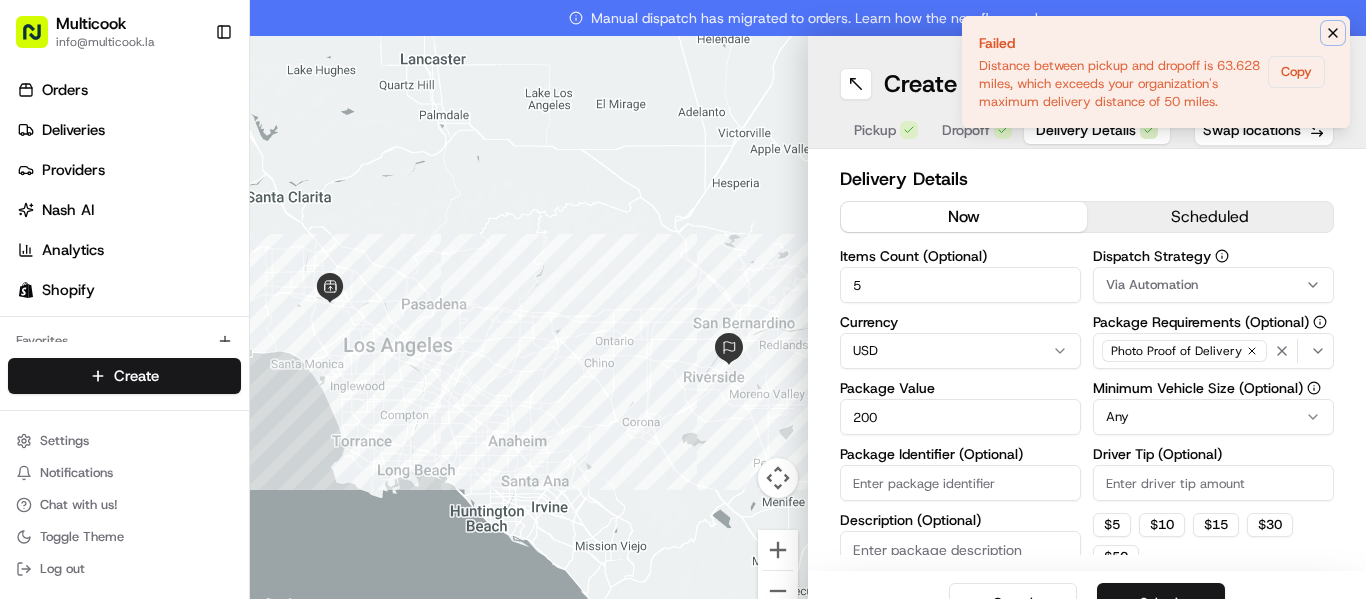 click at bounding box center [1333, 33] 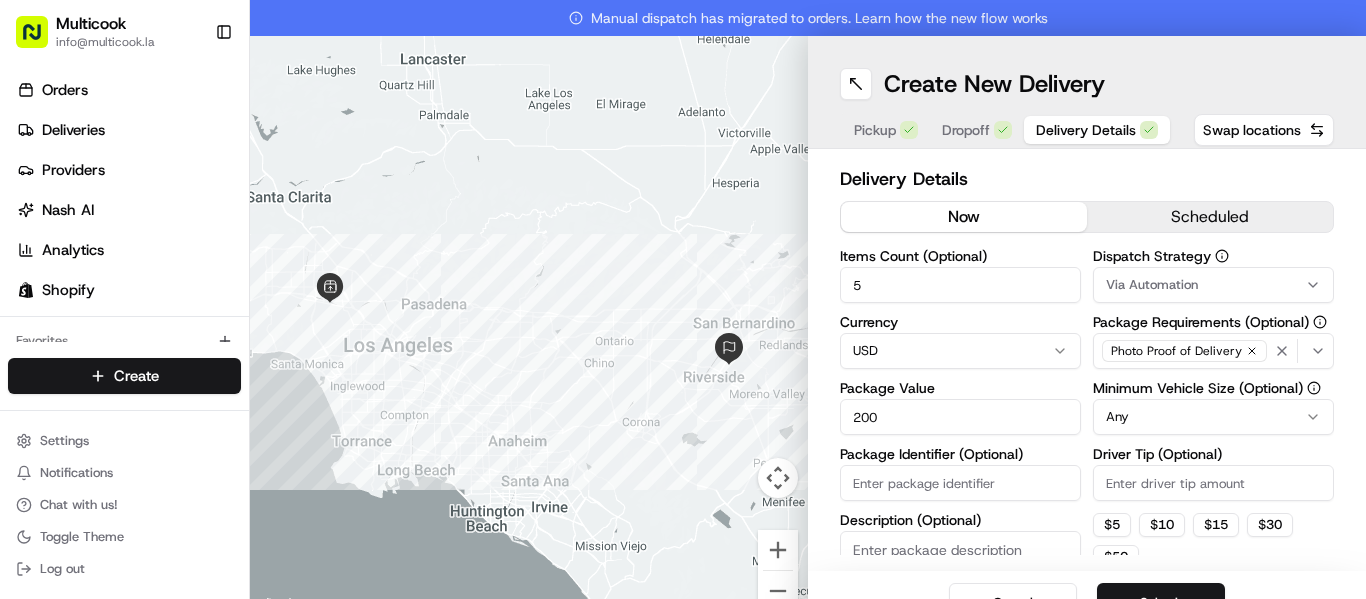scroll, scrollTop: 36, scrollLeft: 0, axis: vertical 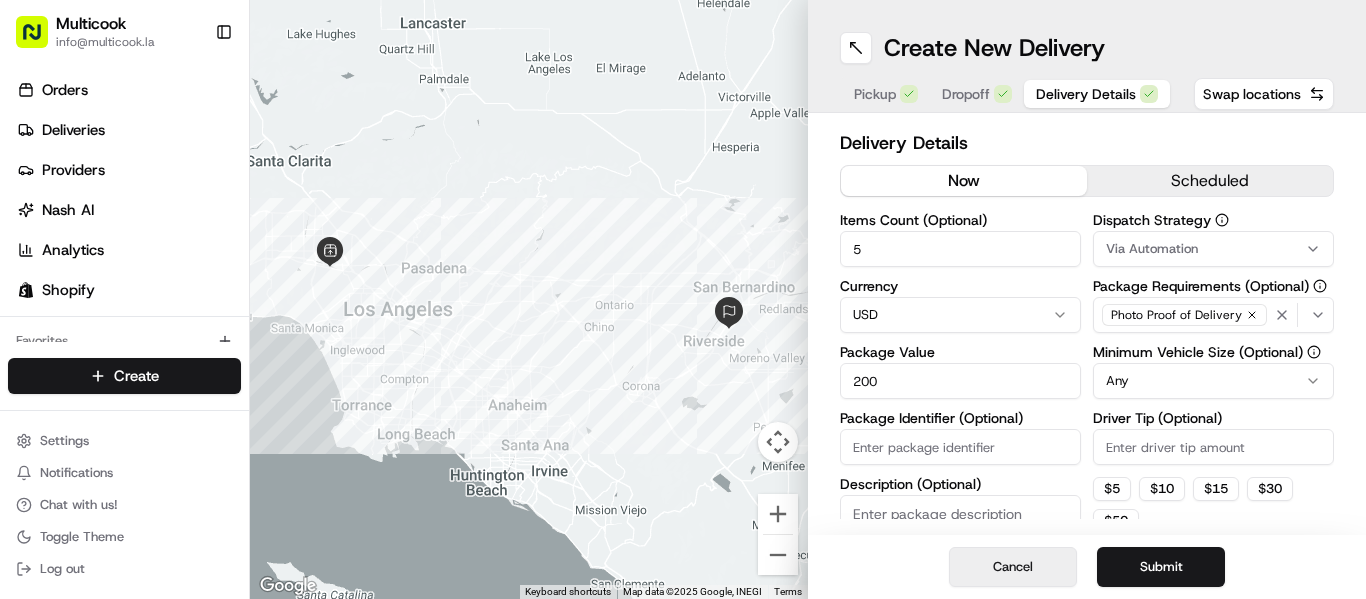 click on "Cancel" at bounding box center [1013, 567] 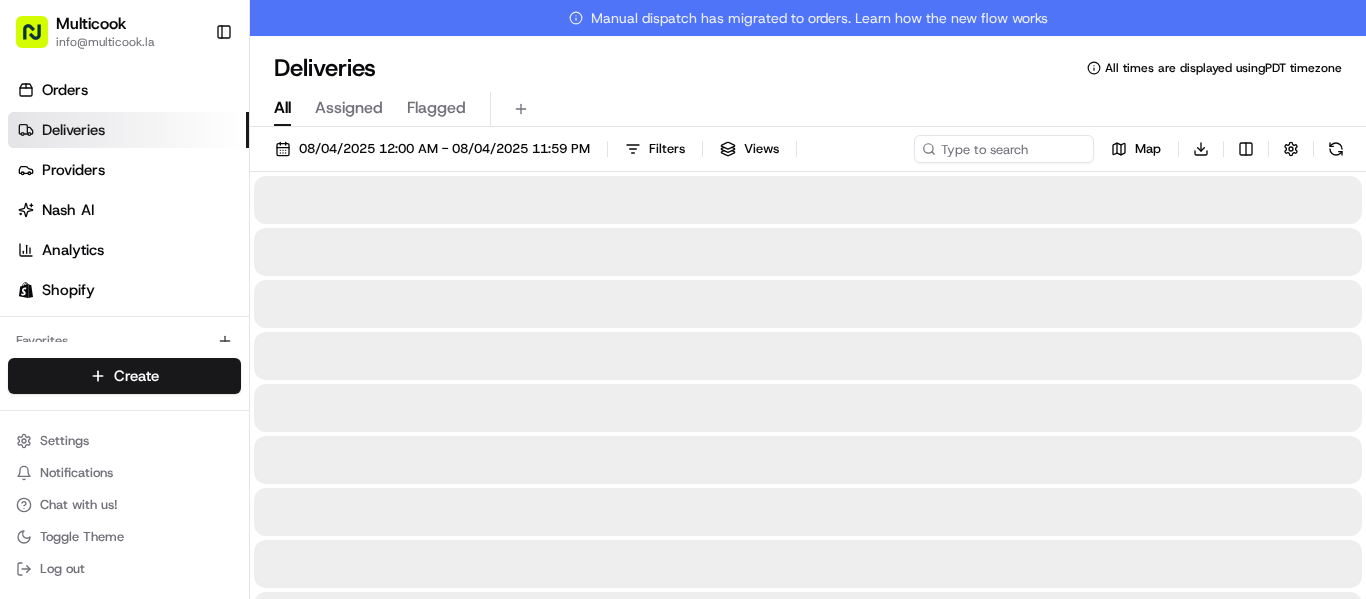 scroll, scrollTop: 0, scrollLeft: 0, axis: both 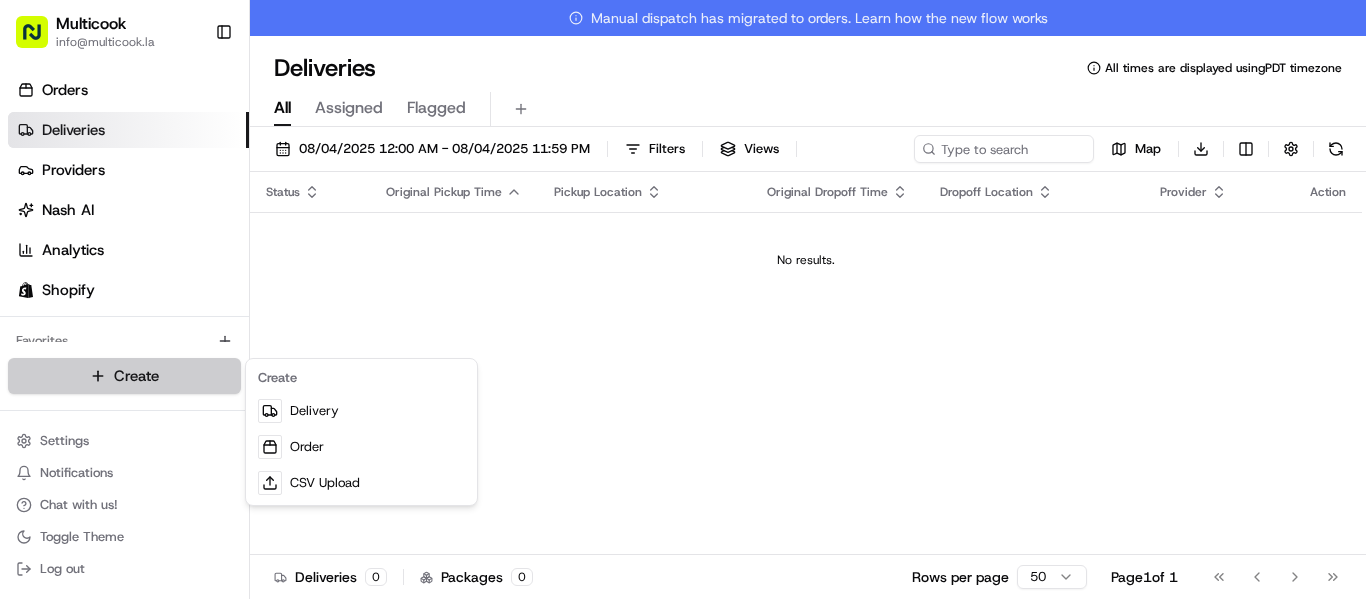 click on "[EMAIL]" at bounding box center [683, 299] 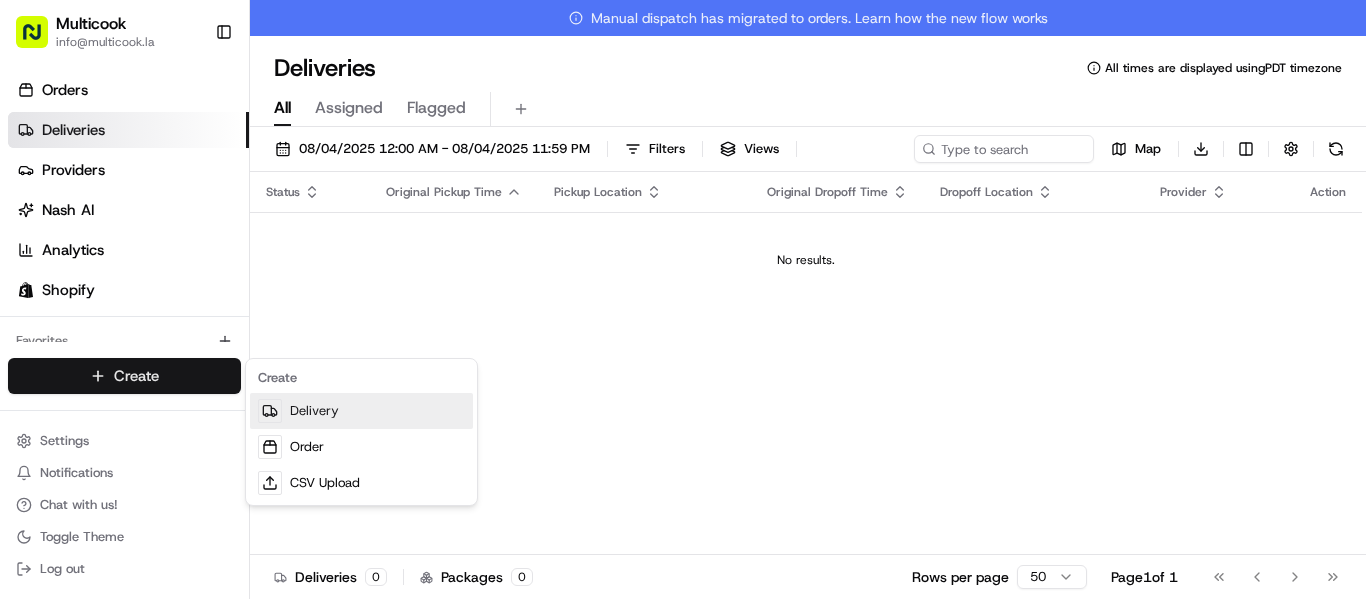 click on "Delivery" at bounding box center (361, 411) 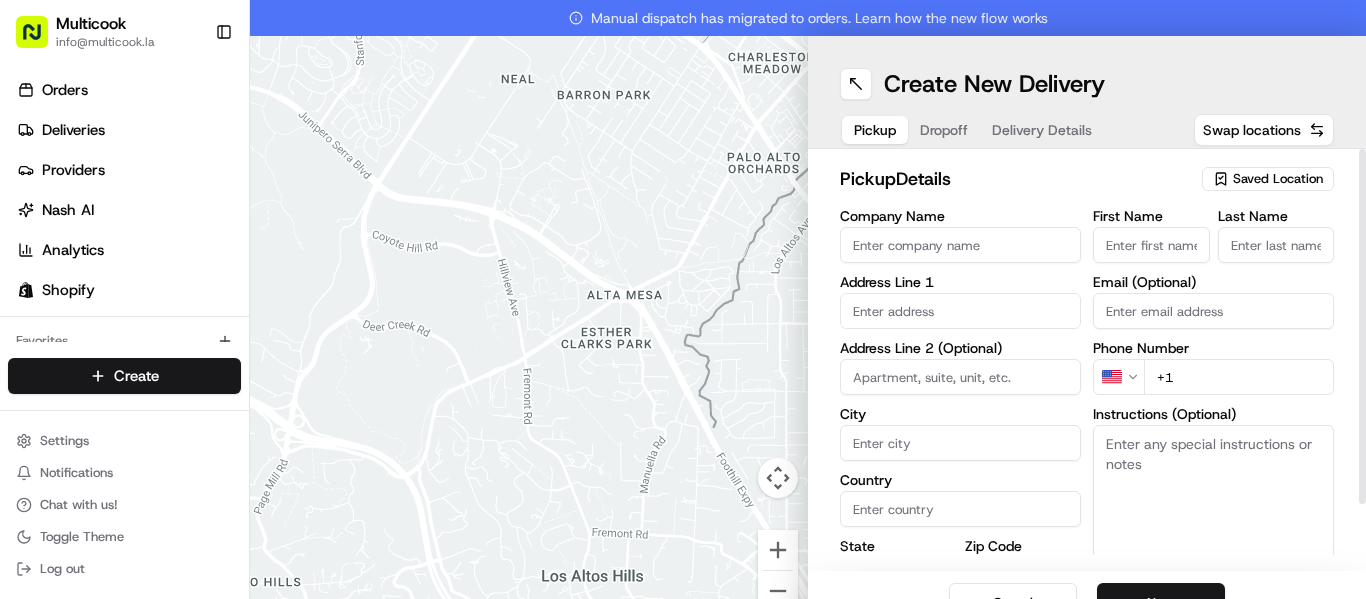 click on "Saved Location" at bounding box center (1278, 179) 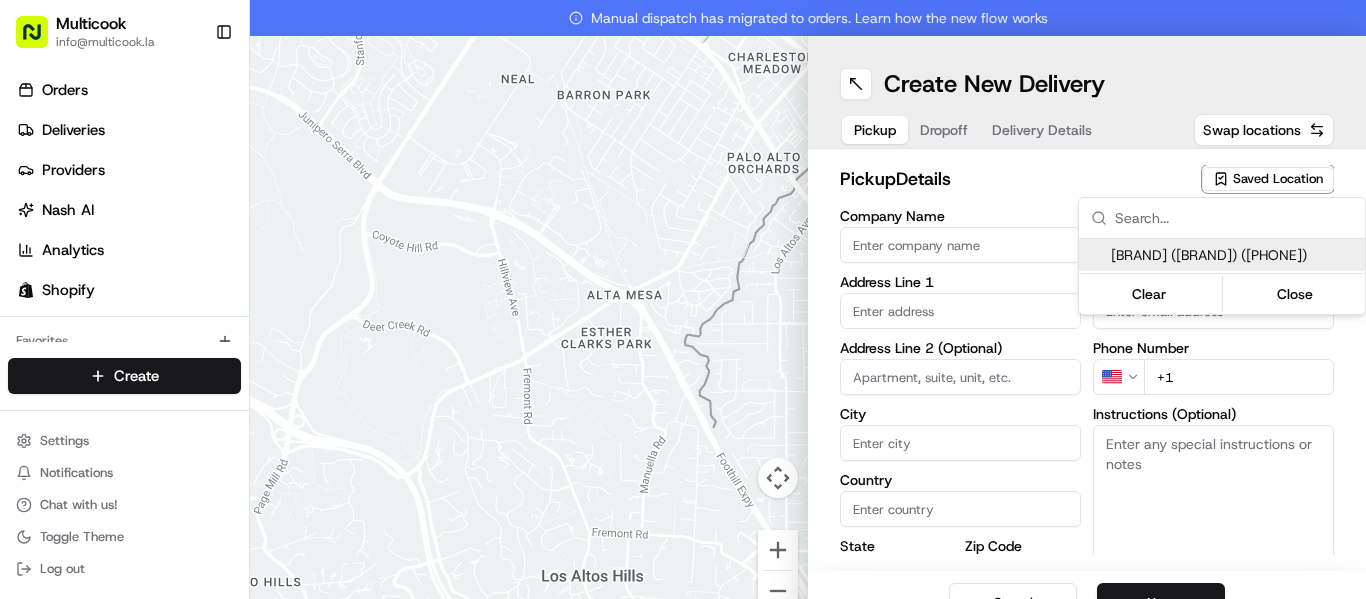 click on "[BRAND] ([BRAND]) ([PHONE])" at bounding box center [1234, 255] 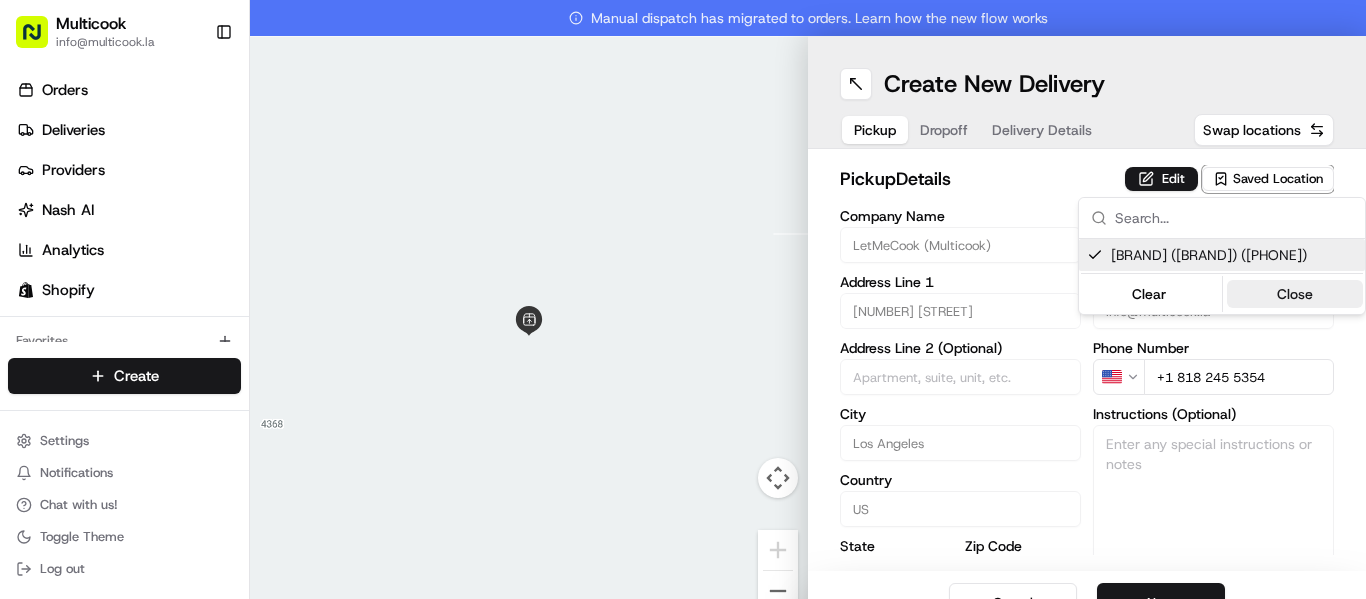 click on "Close" at bounding box center (1295, 294) 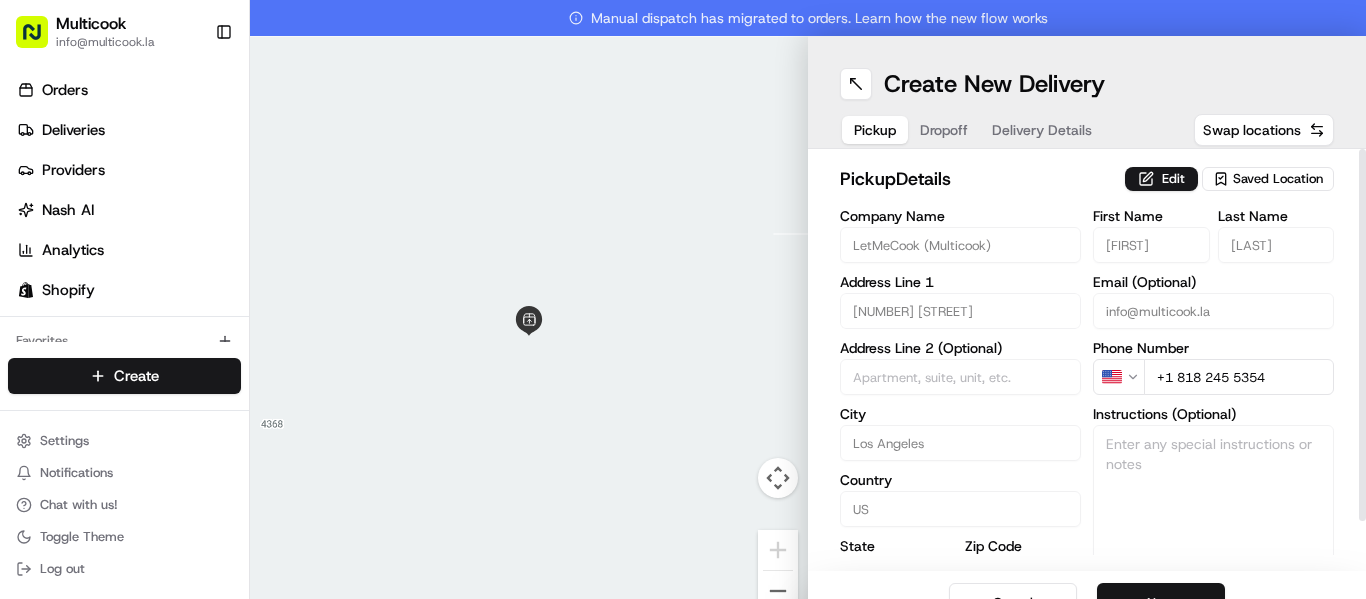 click on "Next" at bounding box center (1161, 603) 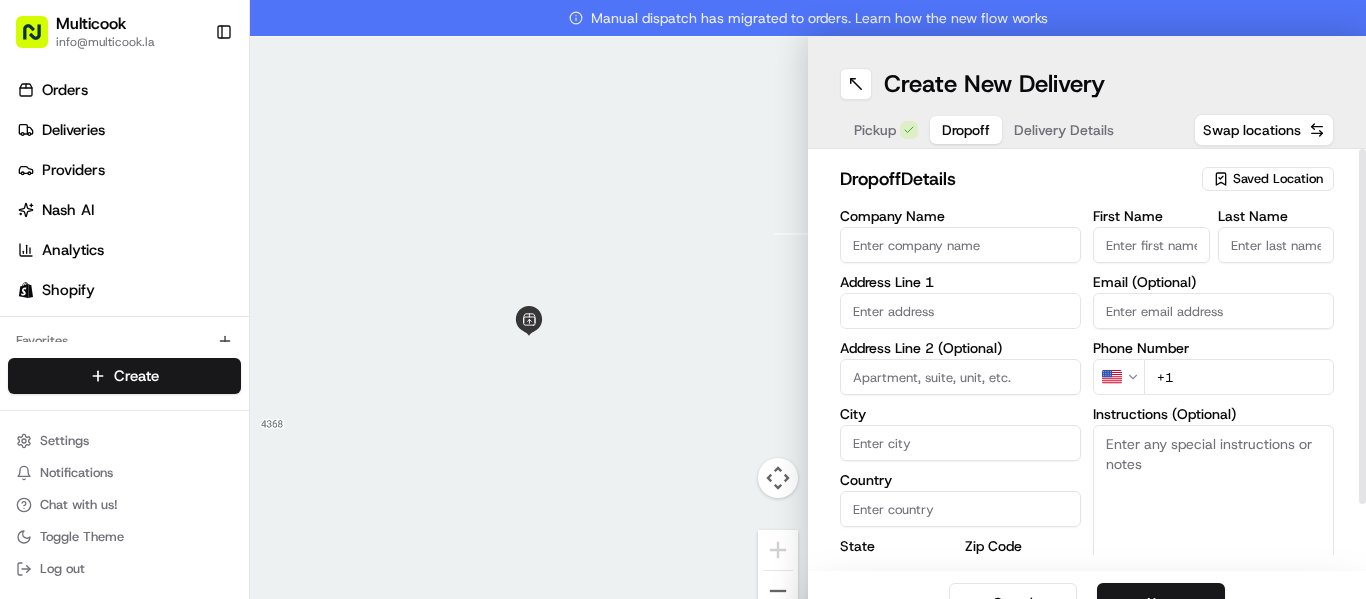 click on "First Name" at bounding box center (1151, 245) 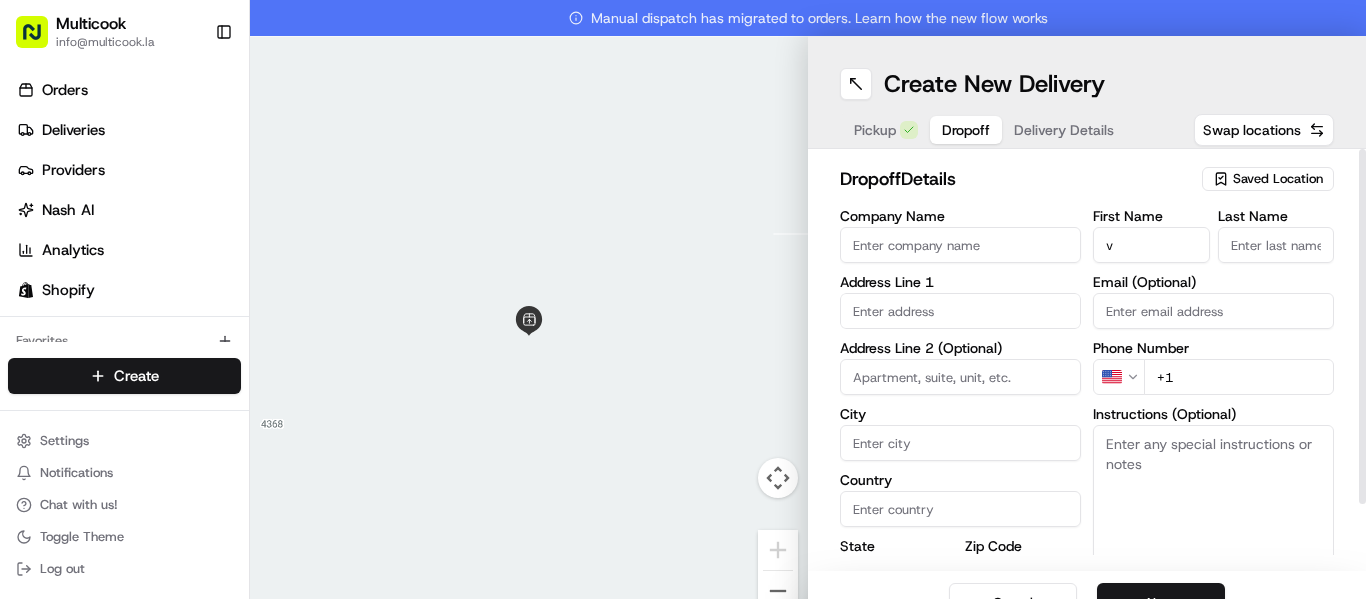 type on "v" 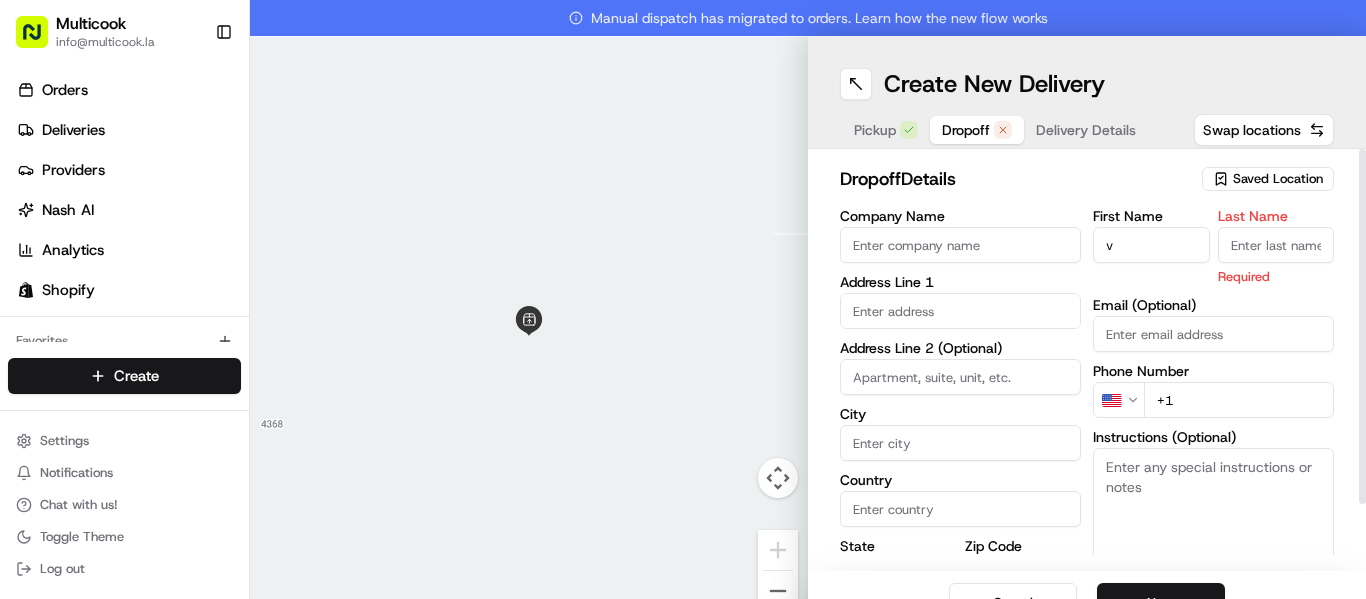click on "Last Name" at bounding box center (1276, 245) 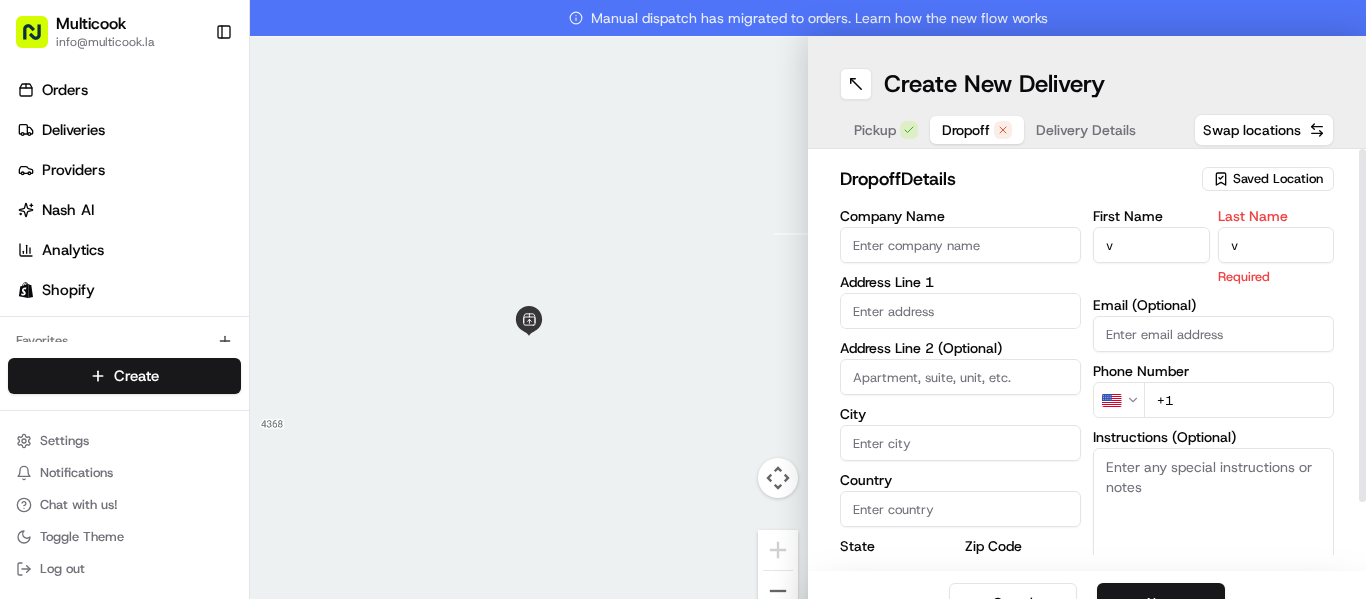 type on "v" 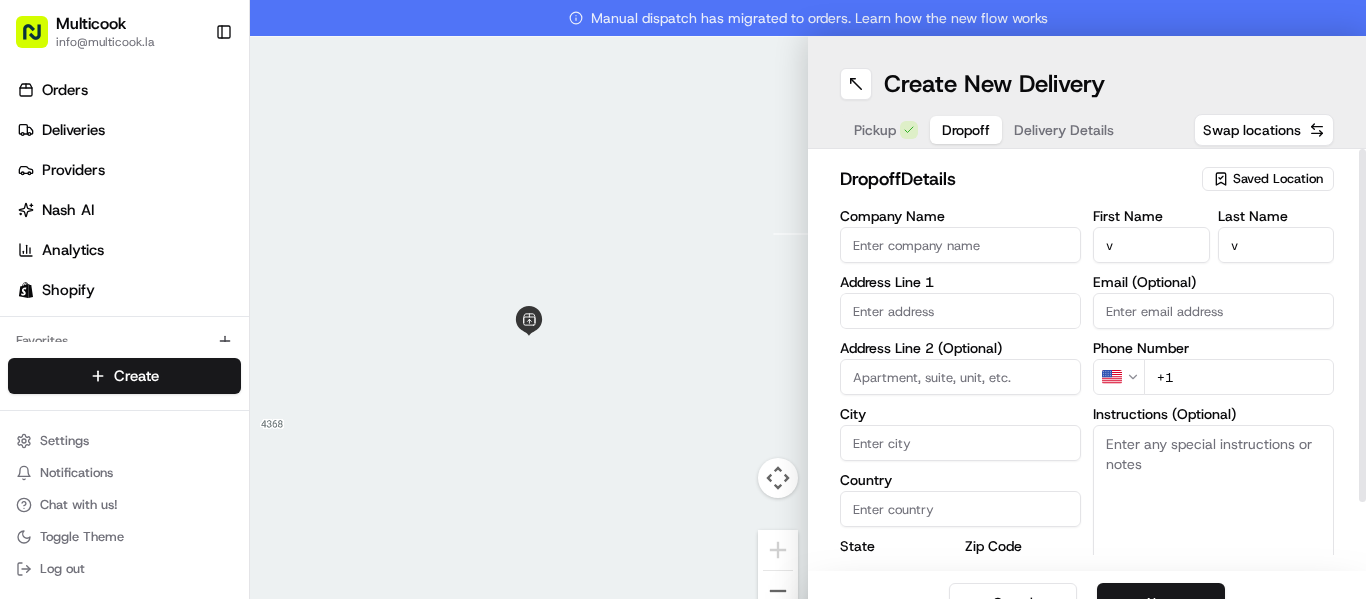 click on "+1" at bounding box center [1239, 377] 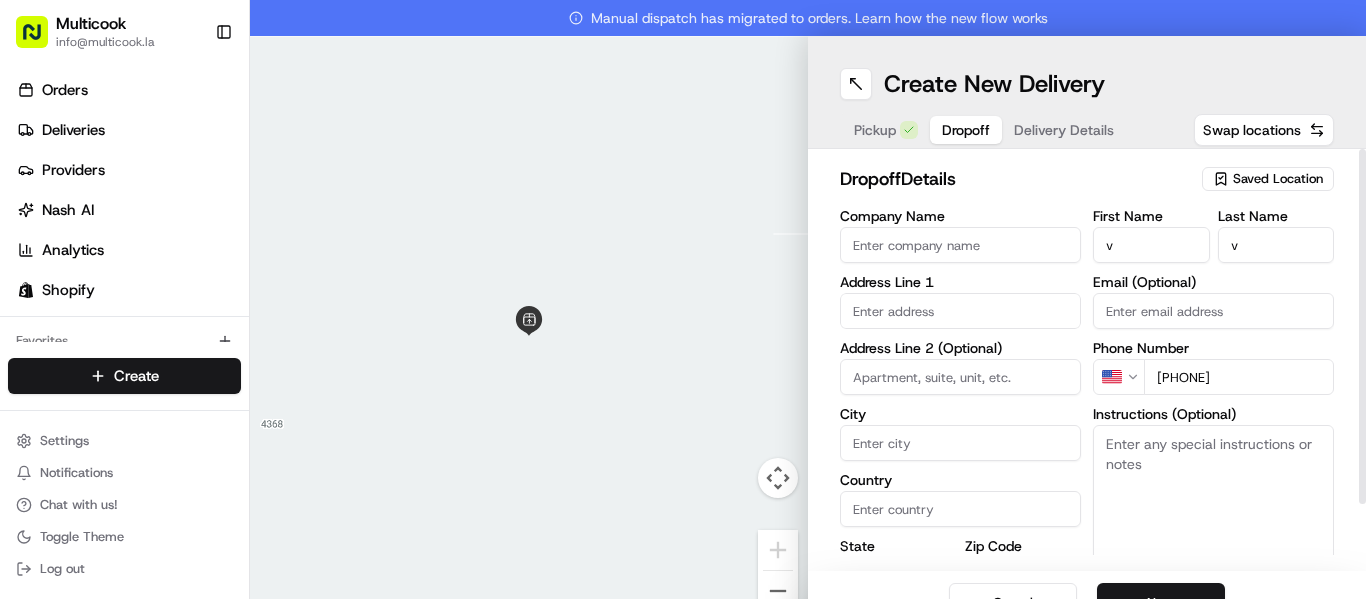 type on "[PHONE]" 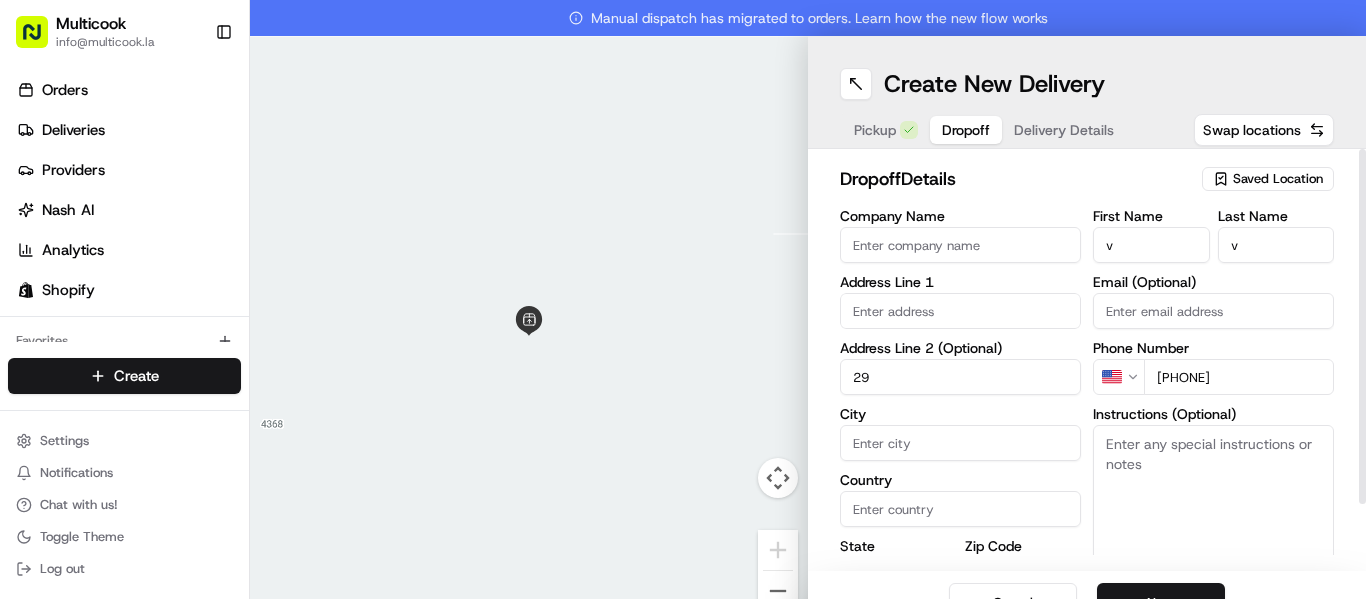 type on "2" 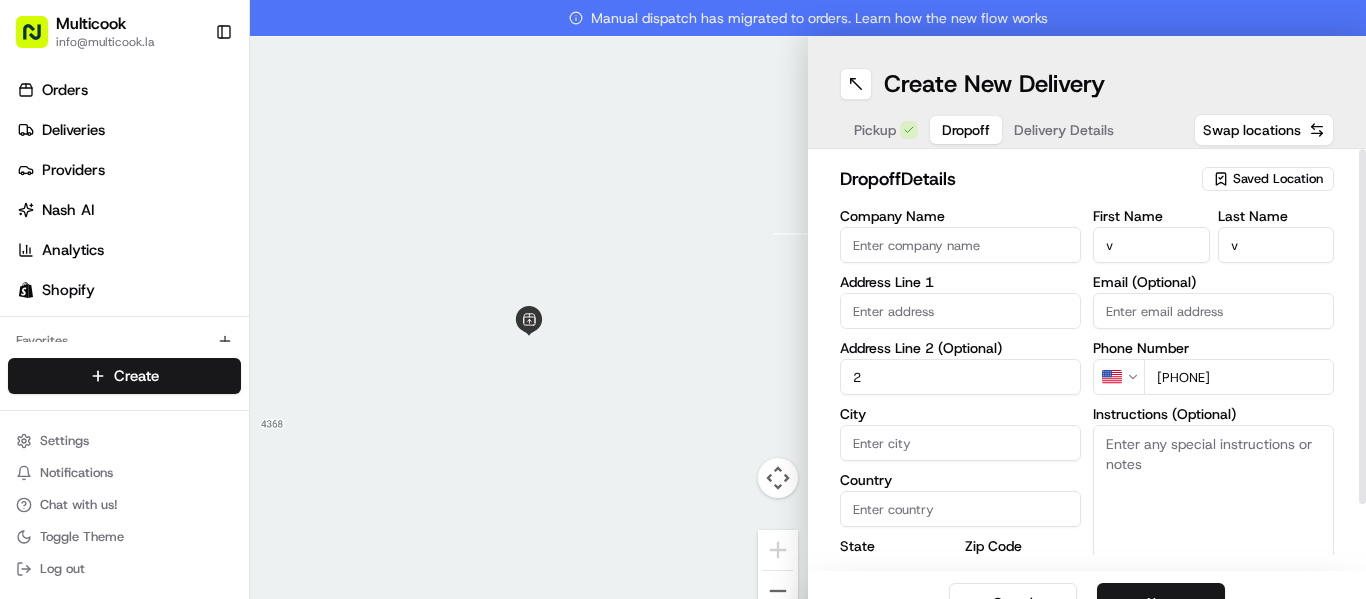 type 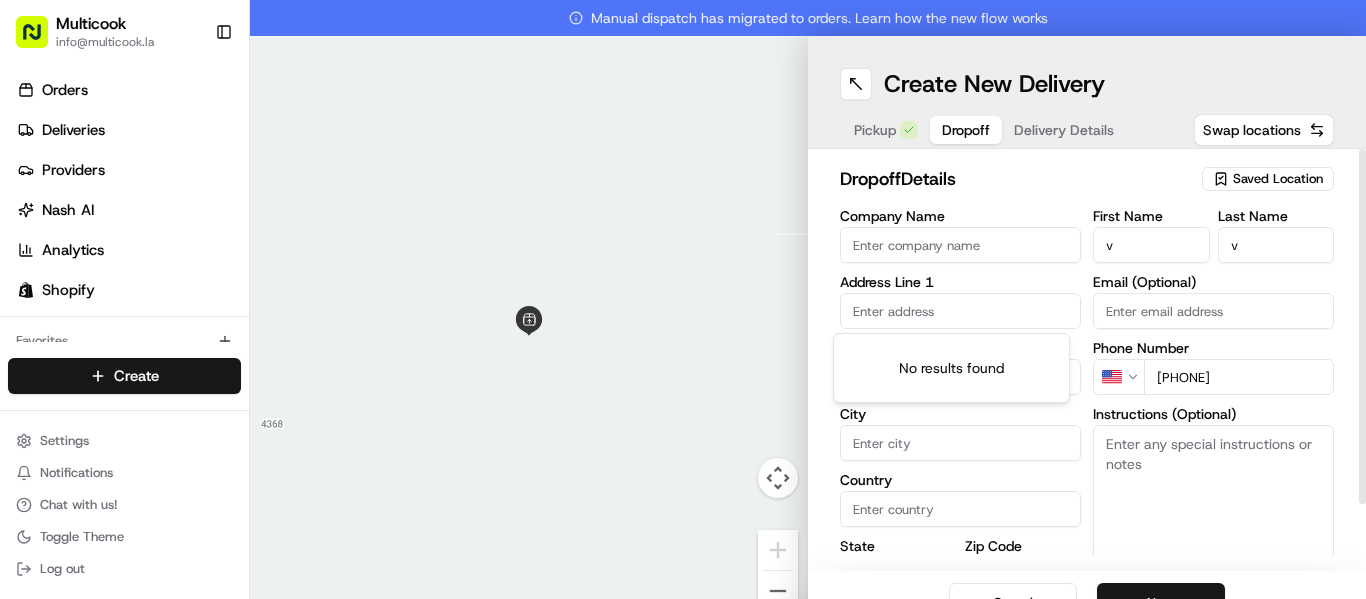 click at bounding box center [960, 311] 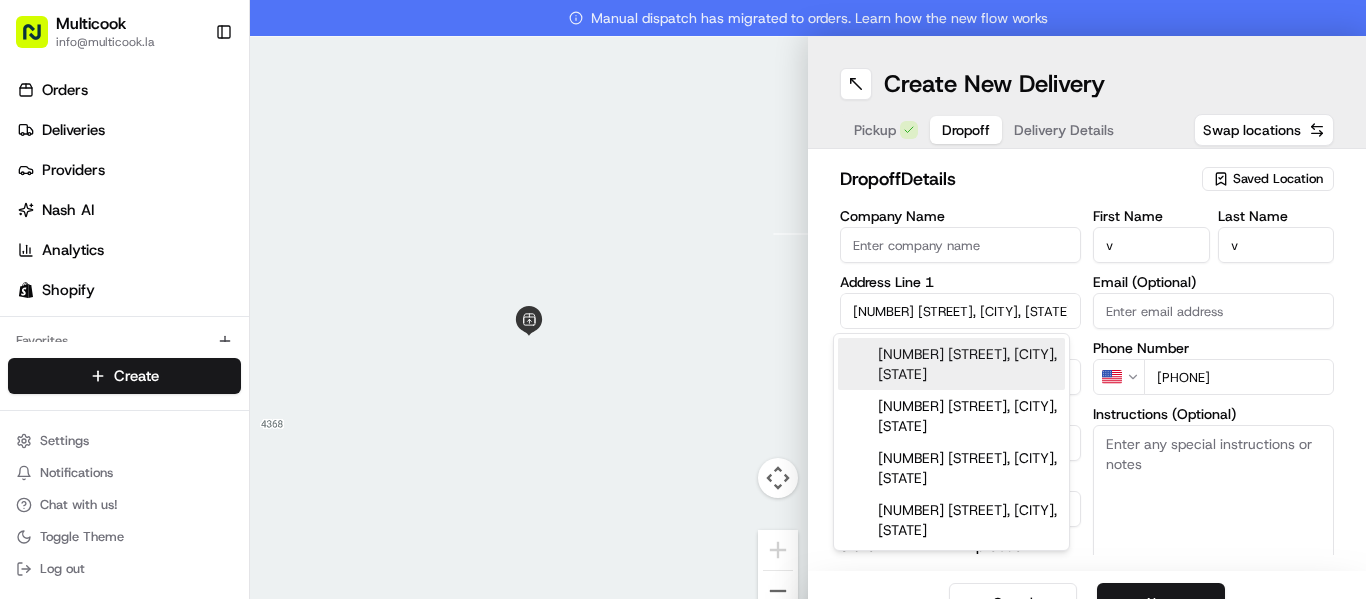click on "[NUMBER] [STREET], [CITY], [STATE]" at bounding box center [951, 364] 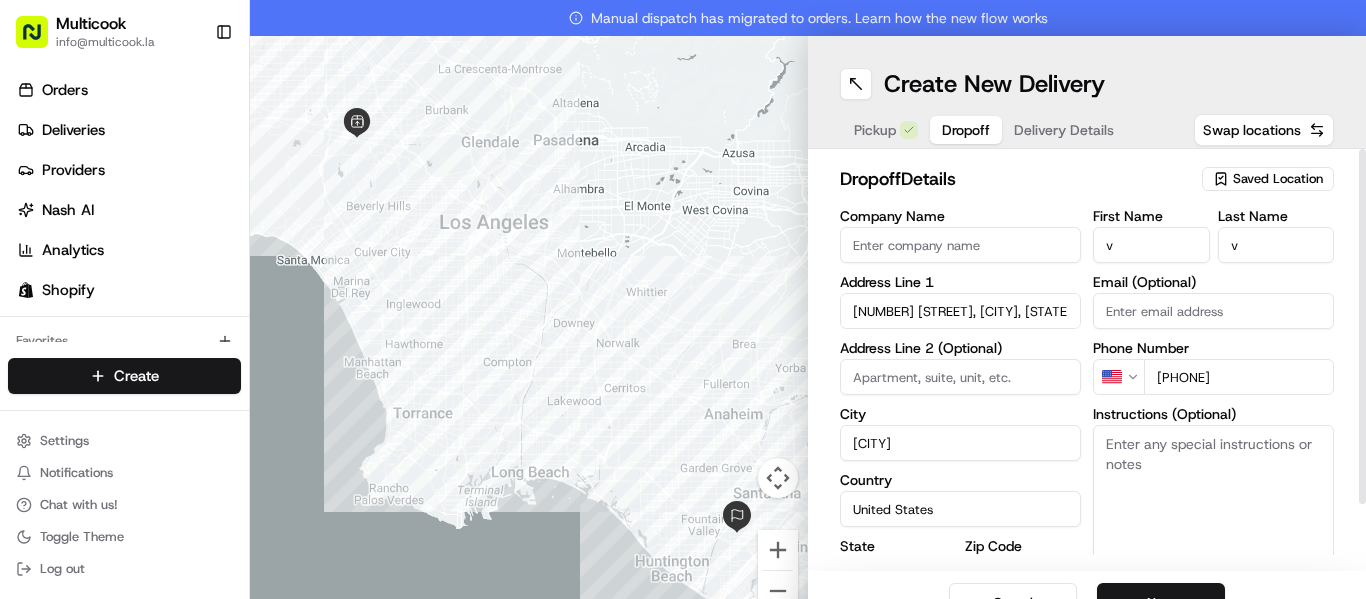 click on "Cancel Next" at bounding box center [1087, 603] 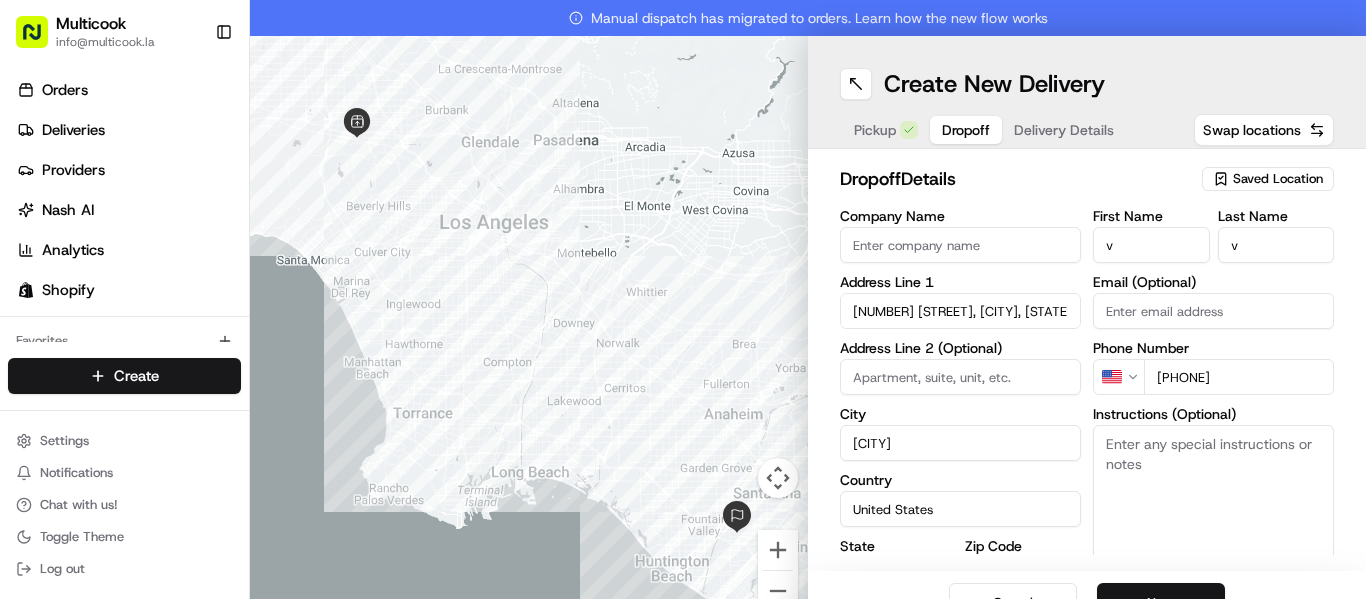 click on "Next" at bounding box center [1161, 603] 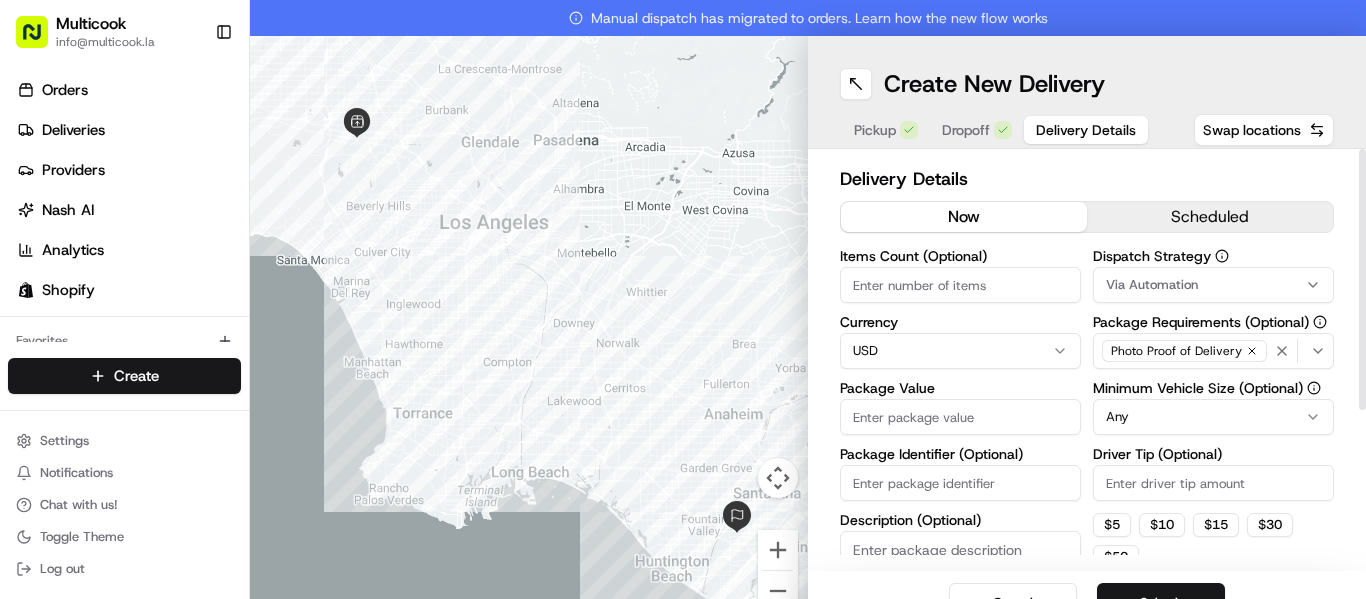 click on "Items Count (Optional)" at bounding box center (960, 285) 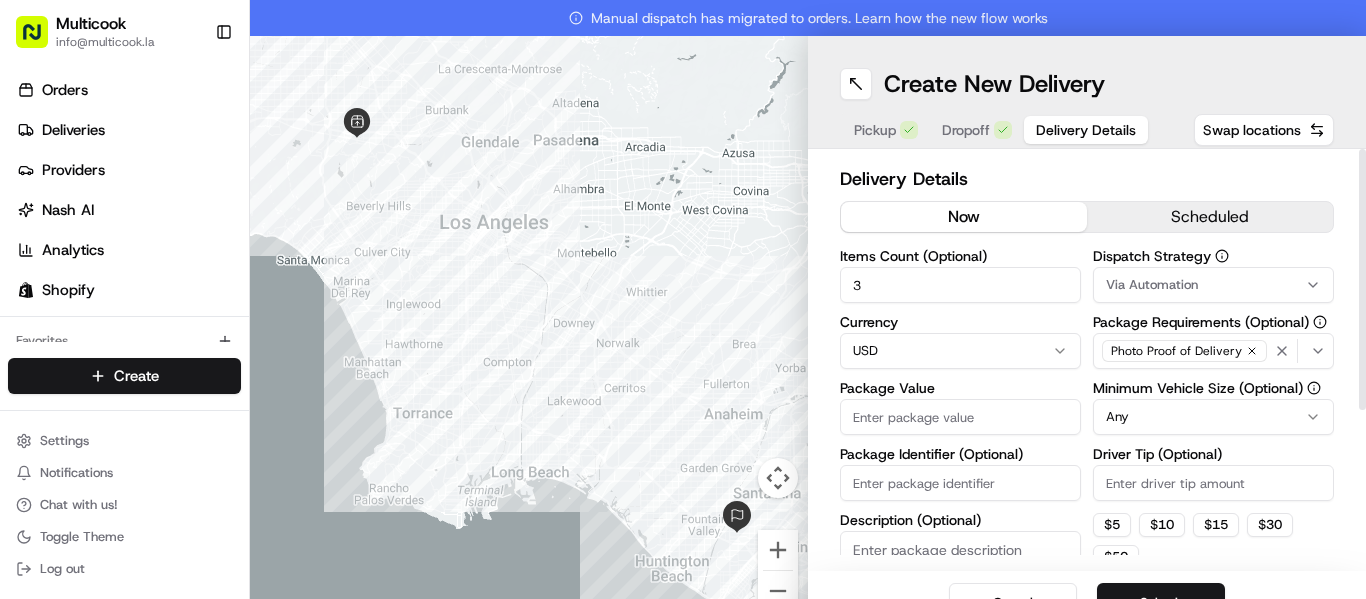 type on "3" 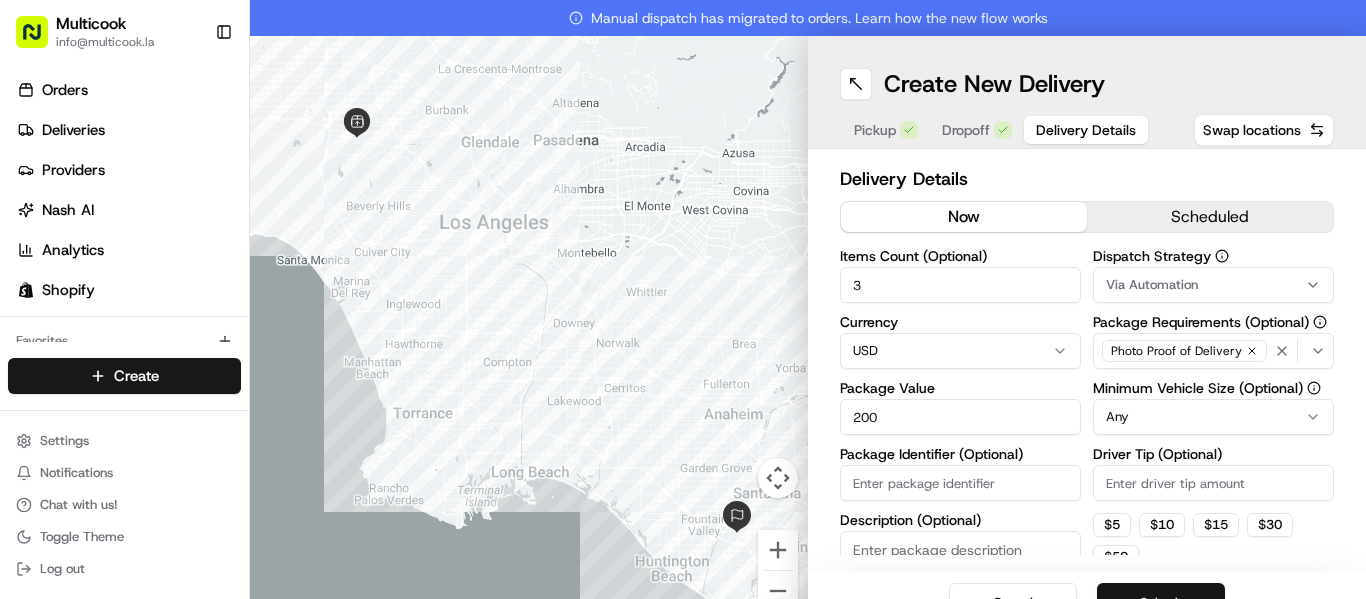 type on "200" 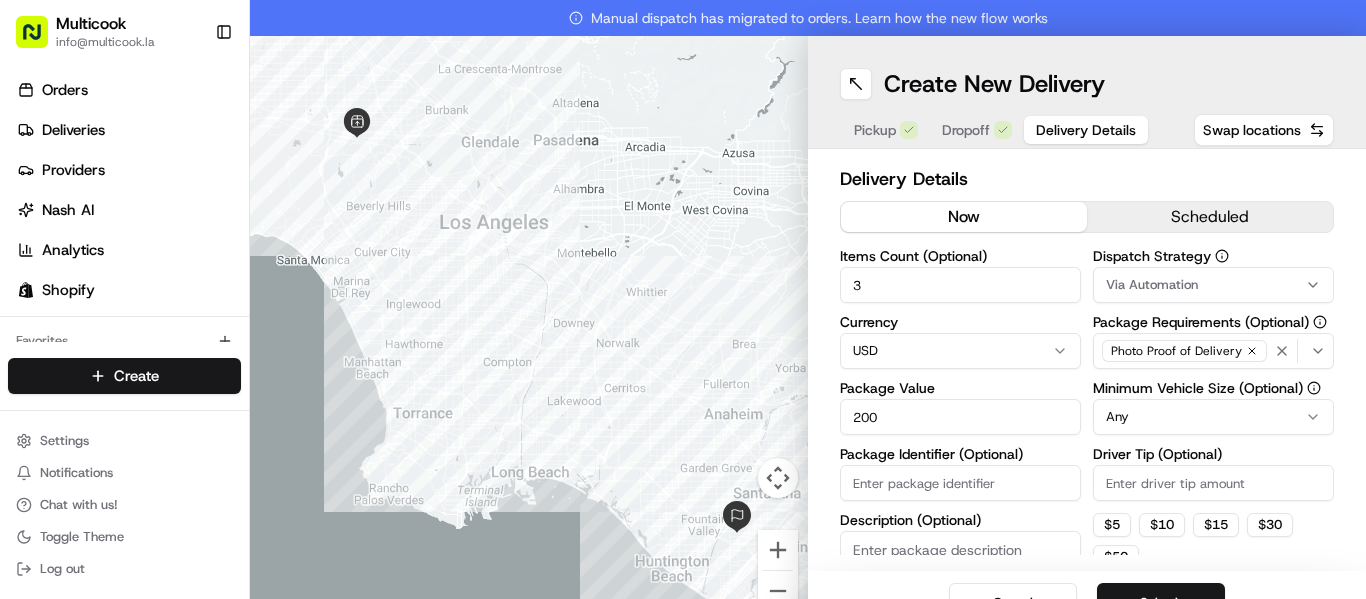 click on "Submit" at bounding box center (1161, 603) 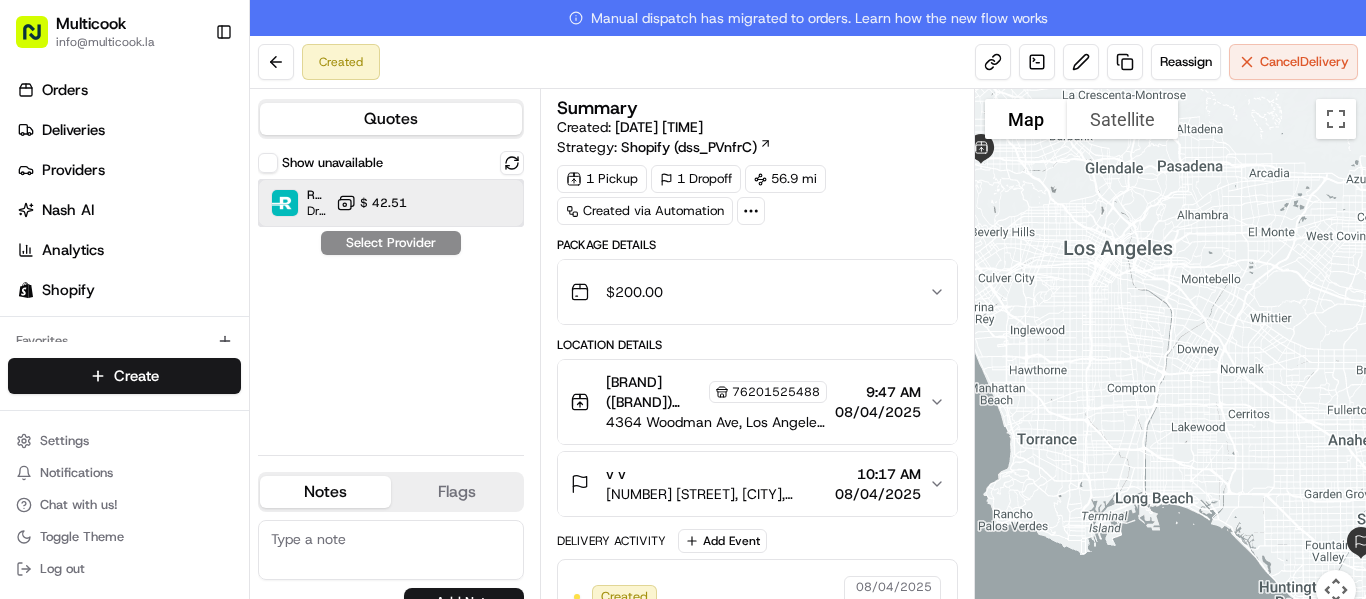 click at bounding box center [285, 203] 